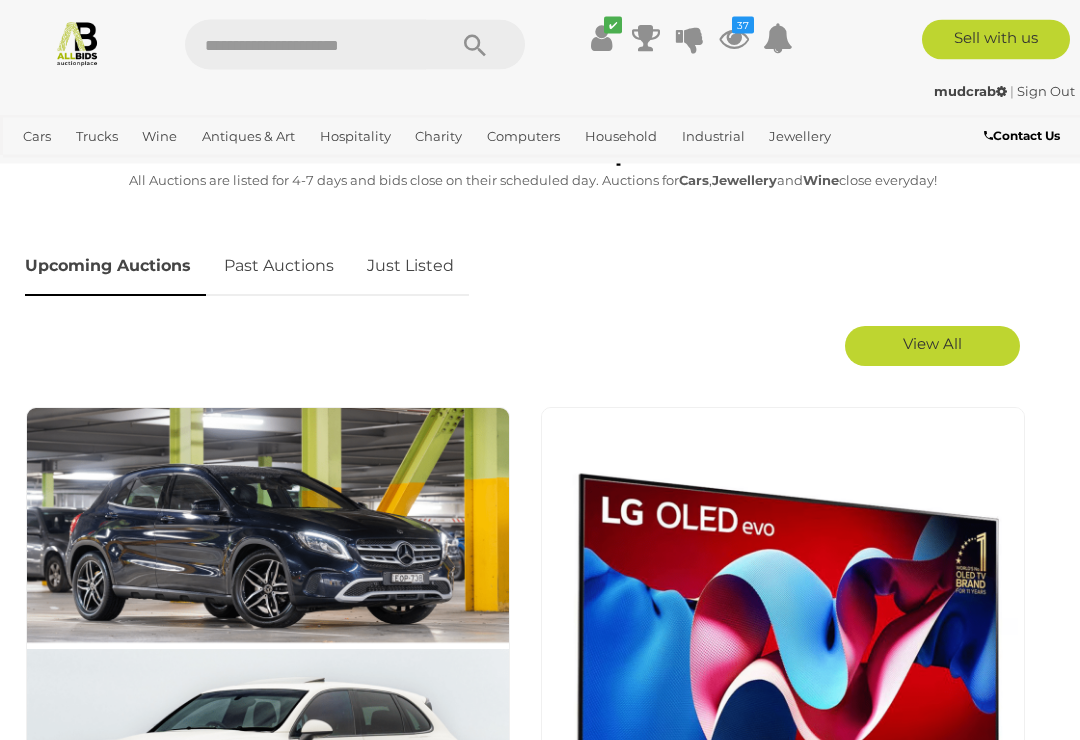scroll, scrollTop: 915, scrollLeft: 0, axis: vertical 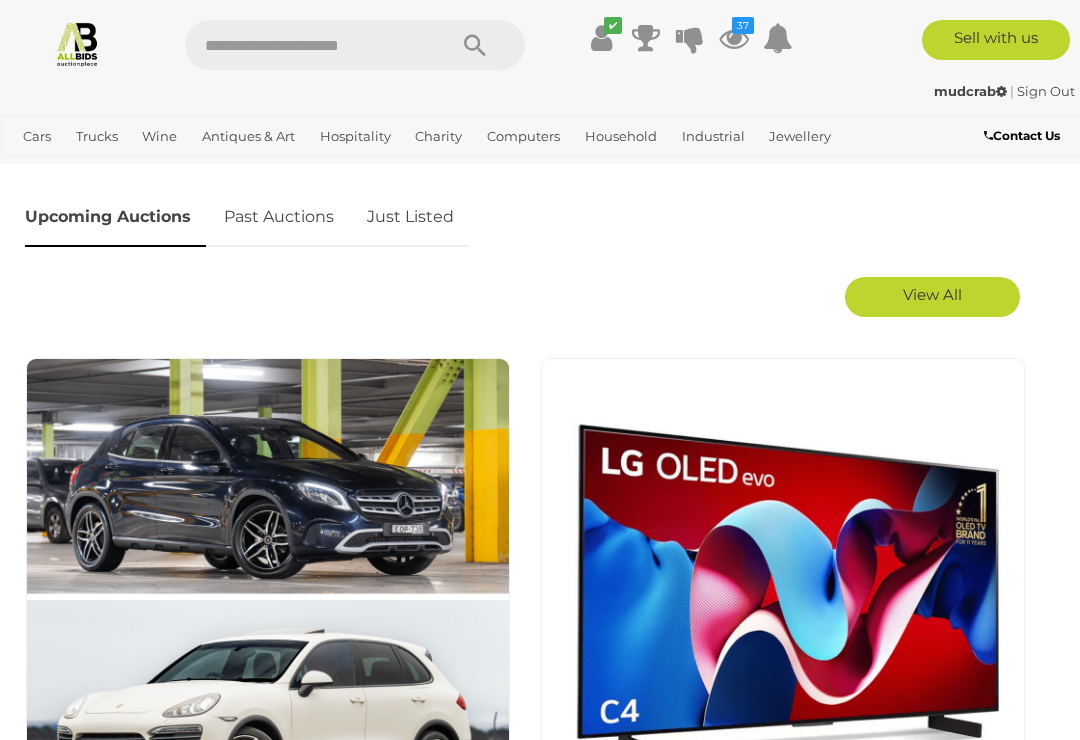 click on "Just Listed" at bounding box center [410, 217] 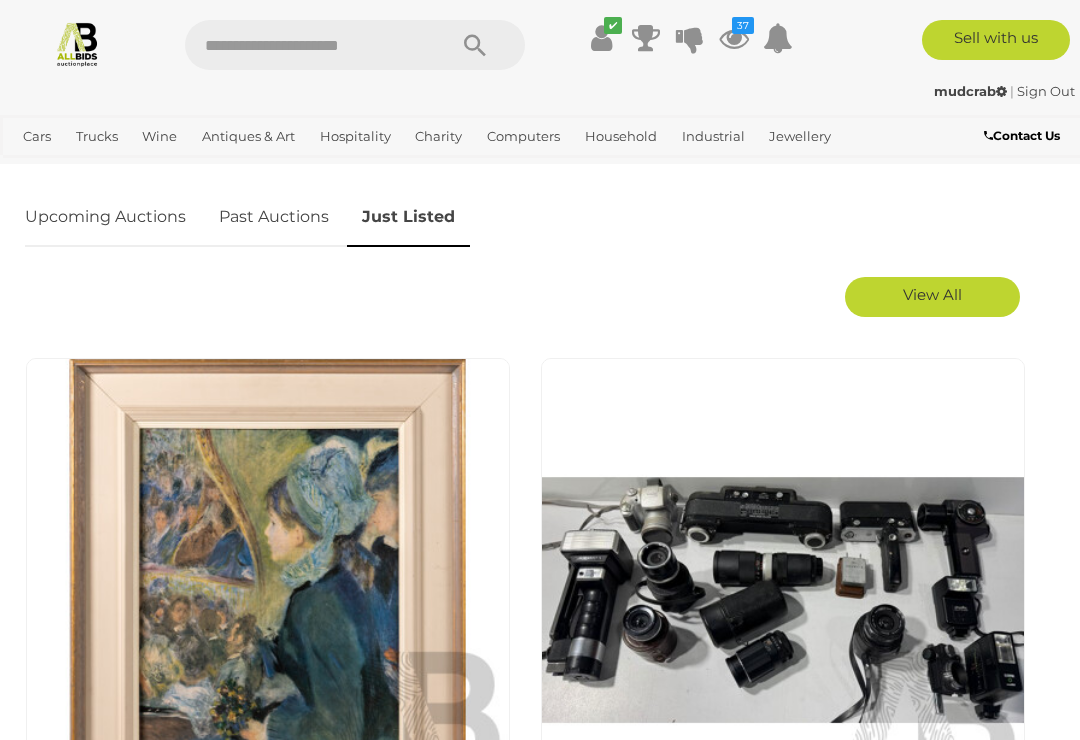 click on "View All" at bounding box center (932, 294) 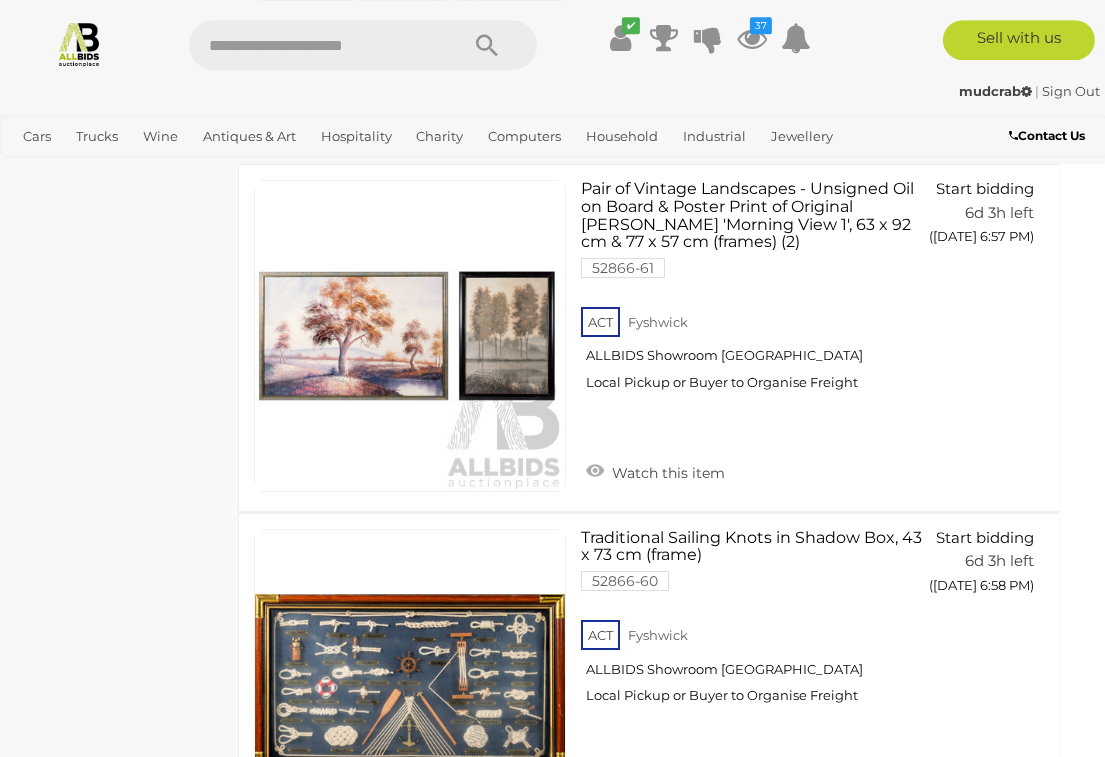 scroll, scrollTop: 8275, scrollLeft: 17, axis: both 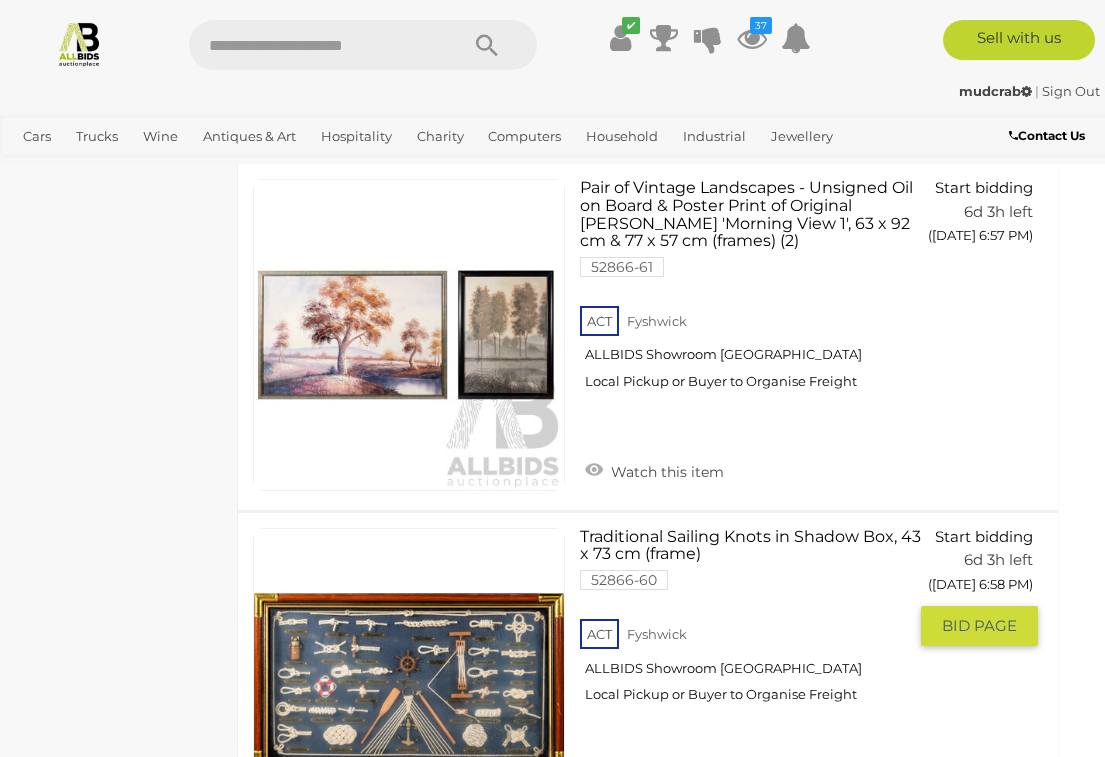 click on "Watch this item" at bounding box center [654, 783] 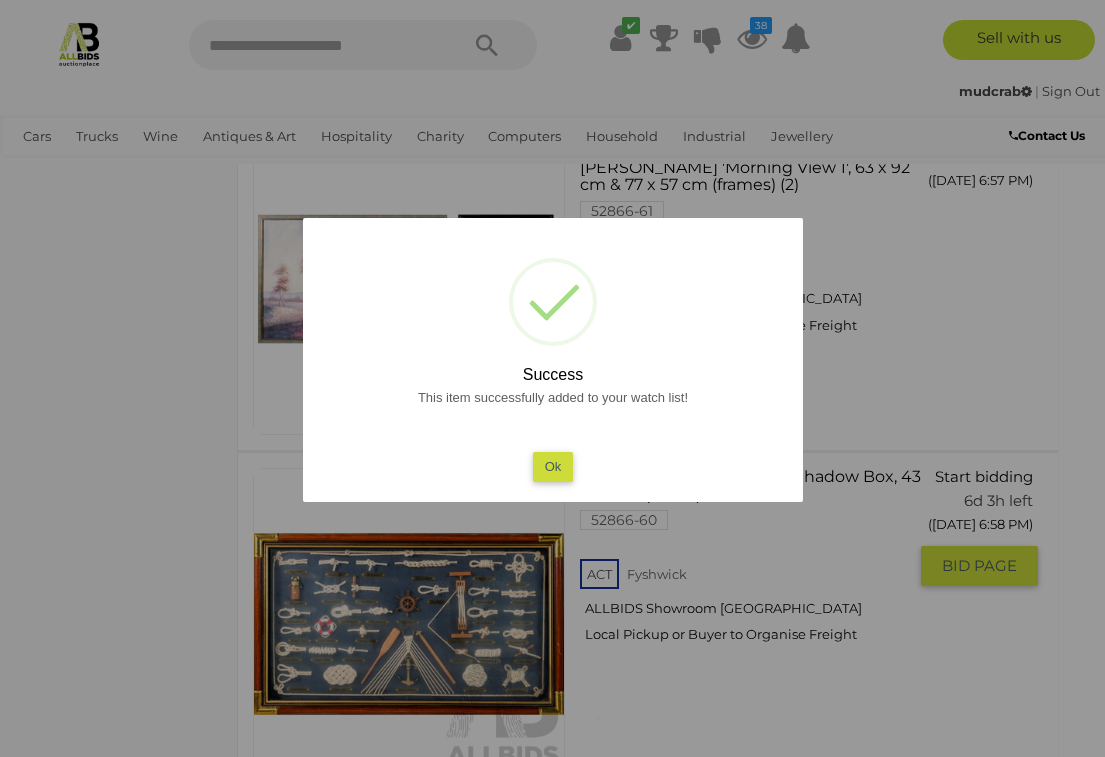 click on "Ok" at bounding box center [552, 466] 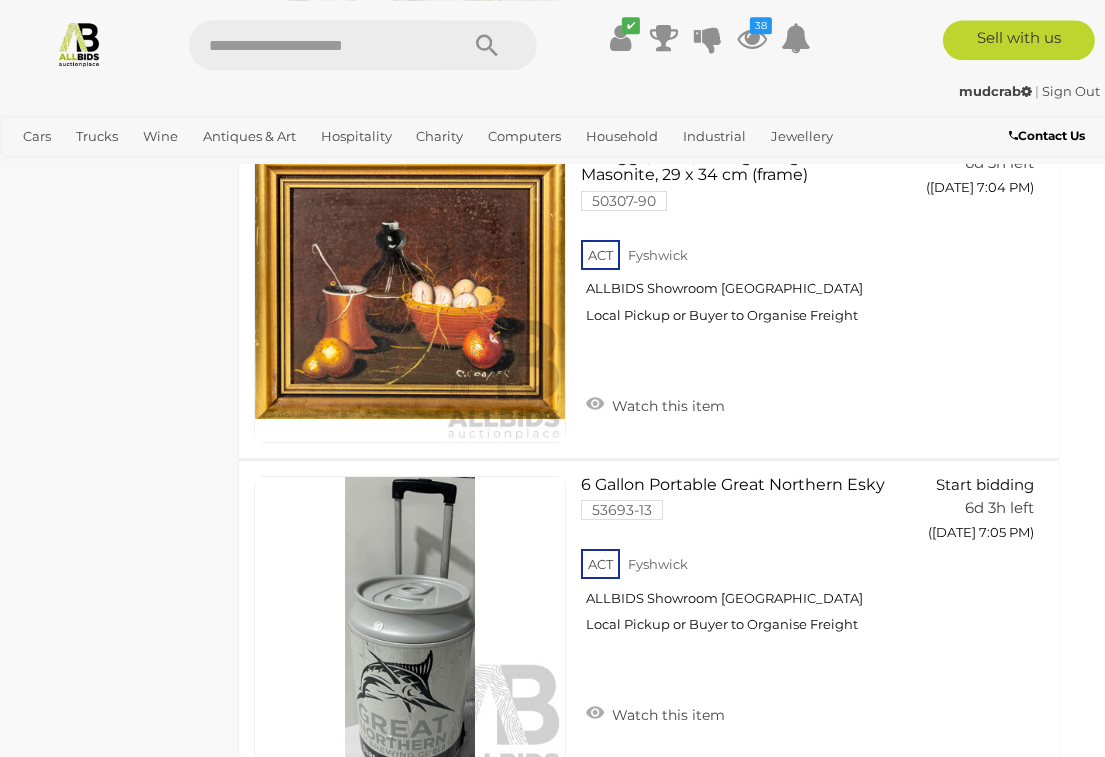 scroll, scrollTop: 10403, scrollLeft: 17, axis: both 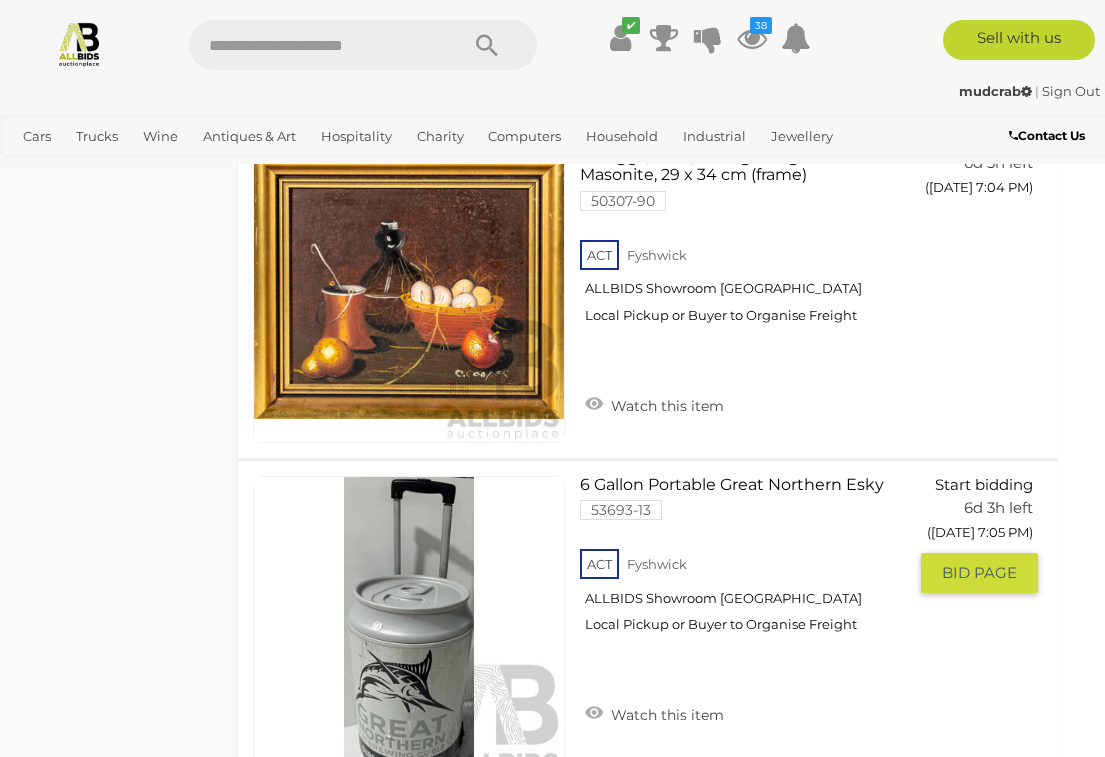 click on "Watch this item" at bounding box center (654, 713) 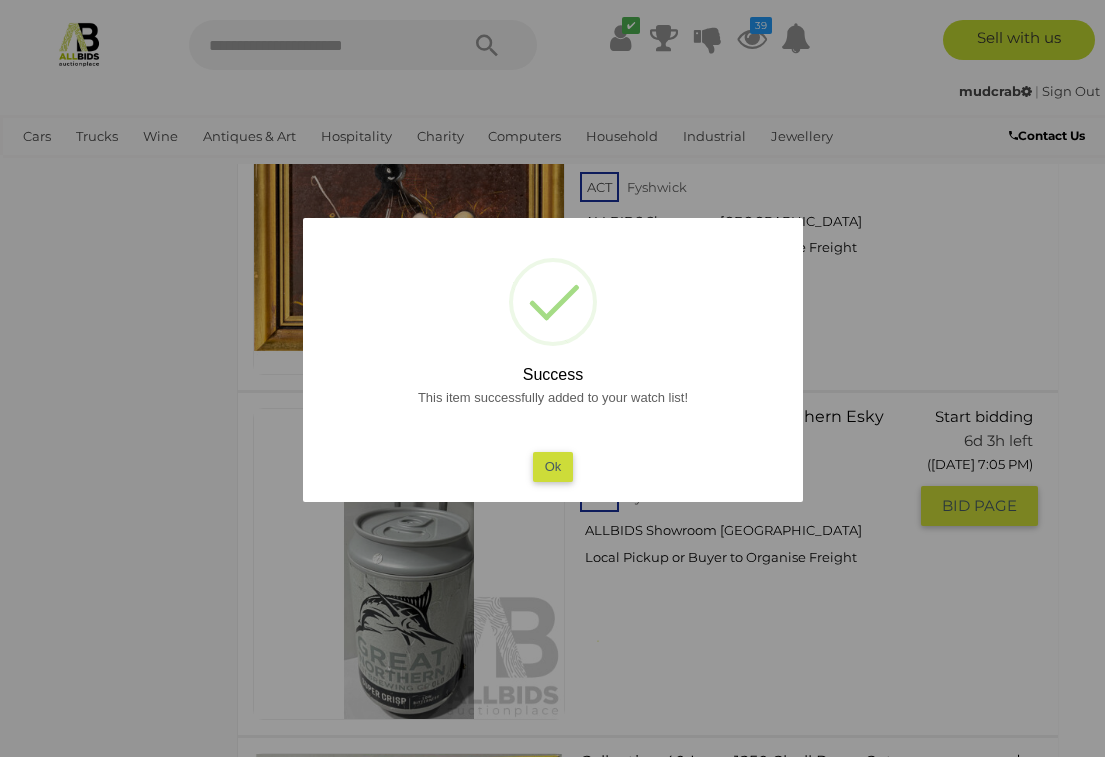 click on "Ok" at bounding box center [552, 466] 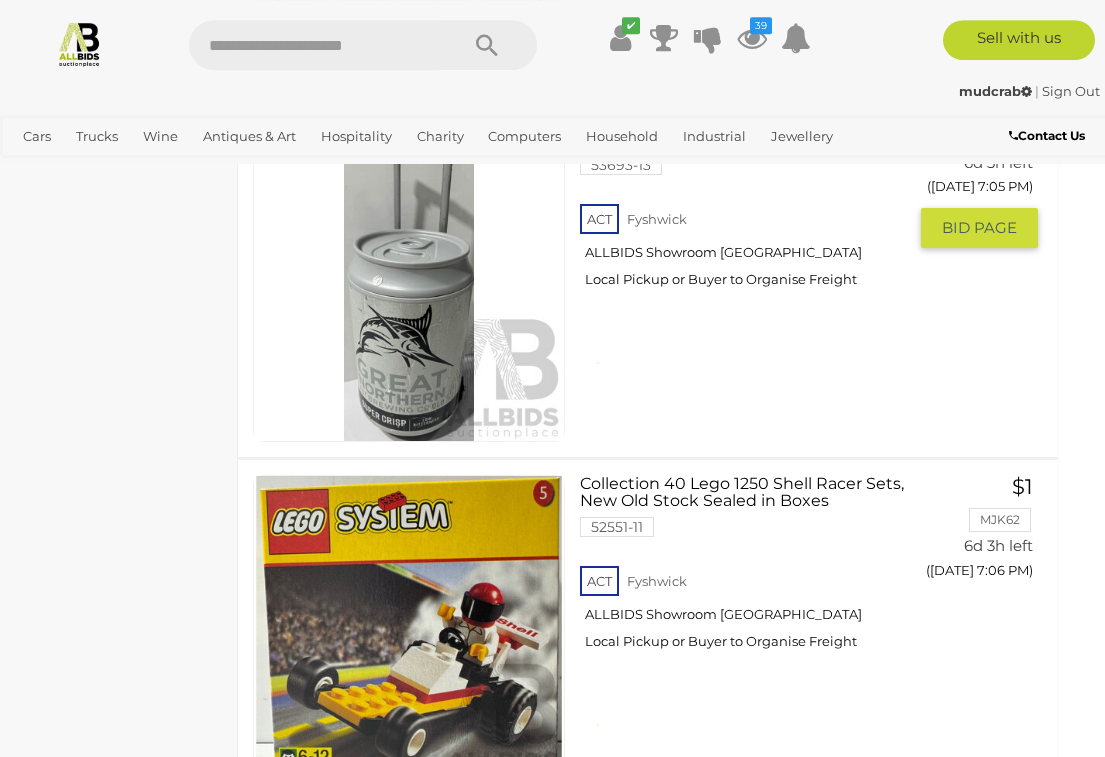 scroll, scrollTop: 10681, scrollLeft: 17, axis: both 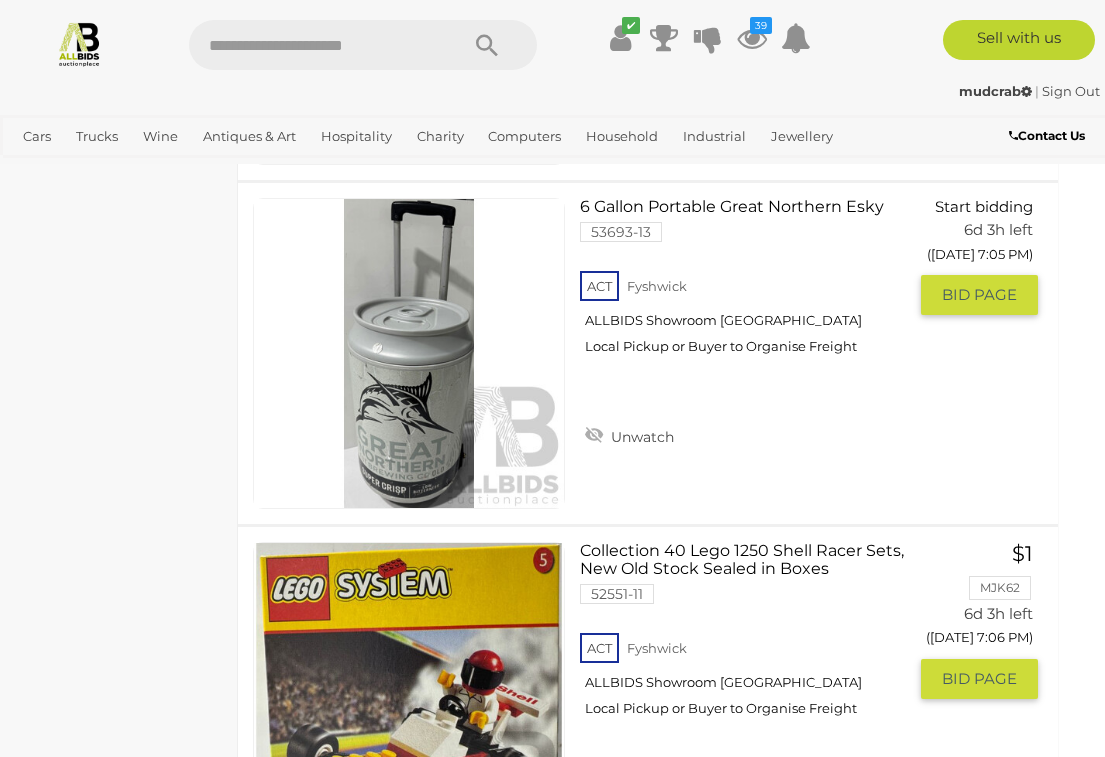 click on "Watch this item" at bounding box center (654, 798) 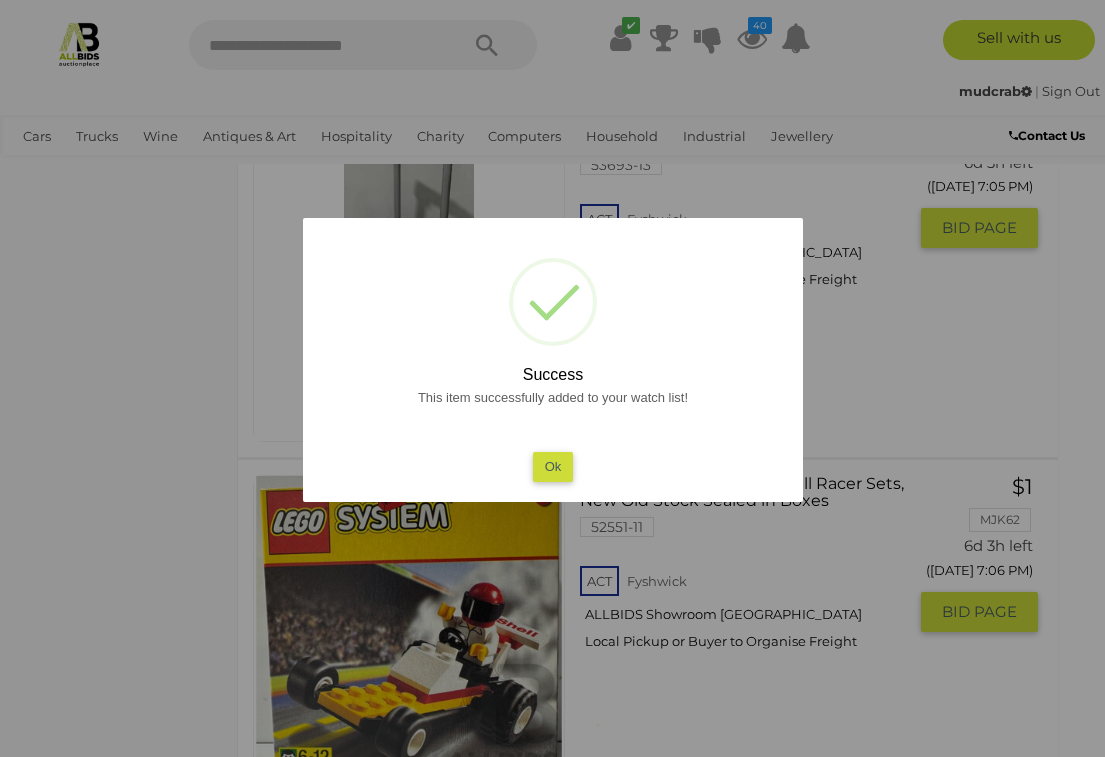click on "Ok" at bounding box center [552, 466] 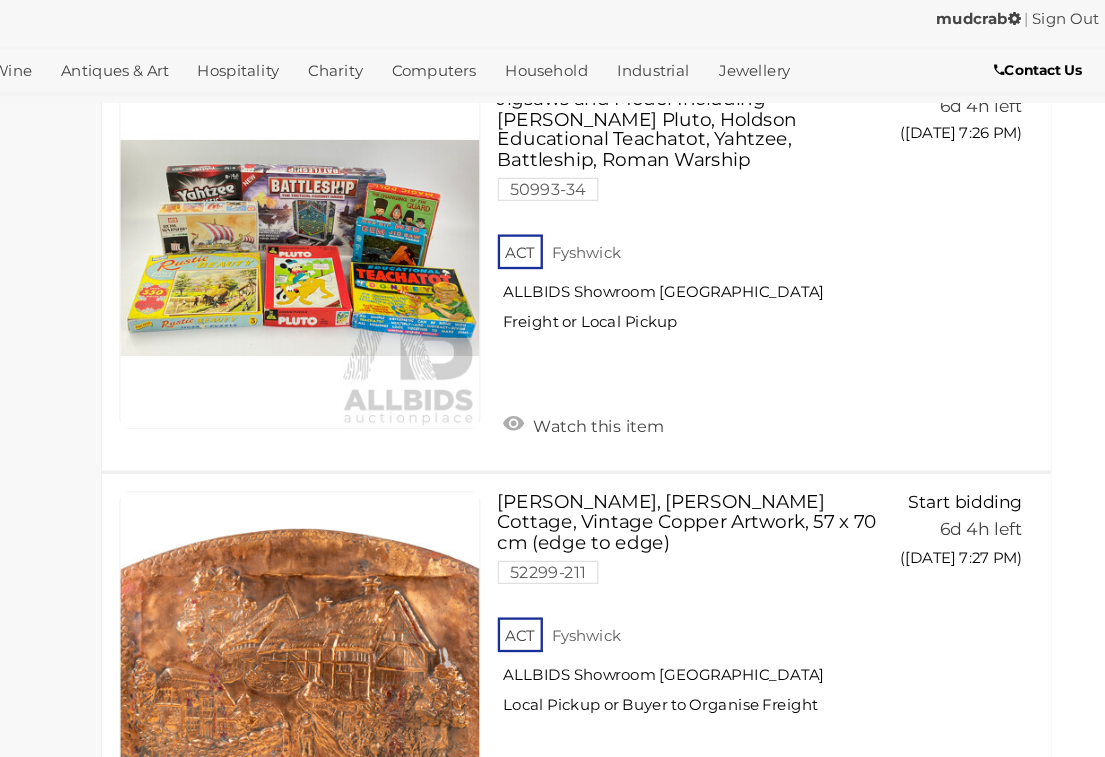 scroll, scrollTop: 16985, scrollLeft: 17, axis: both 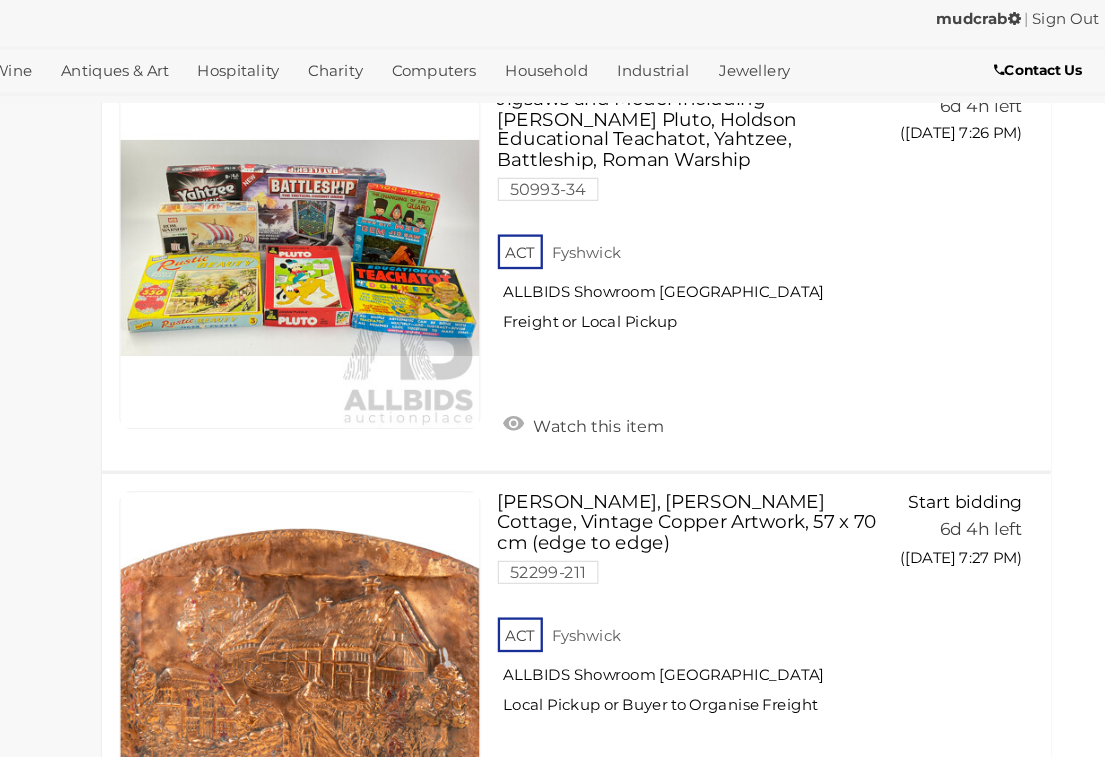 click on "2" at bounding box center (371, 877) 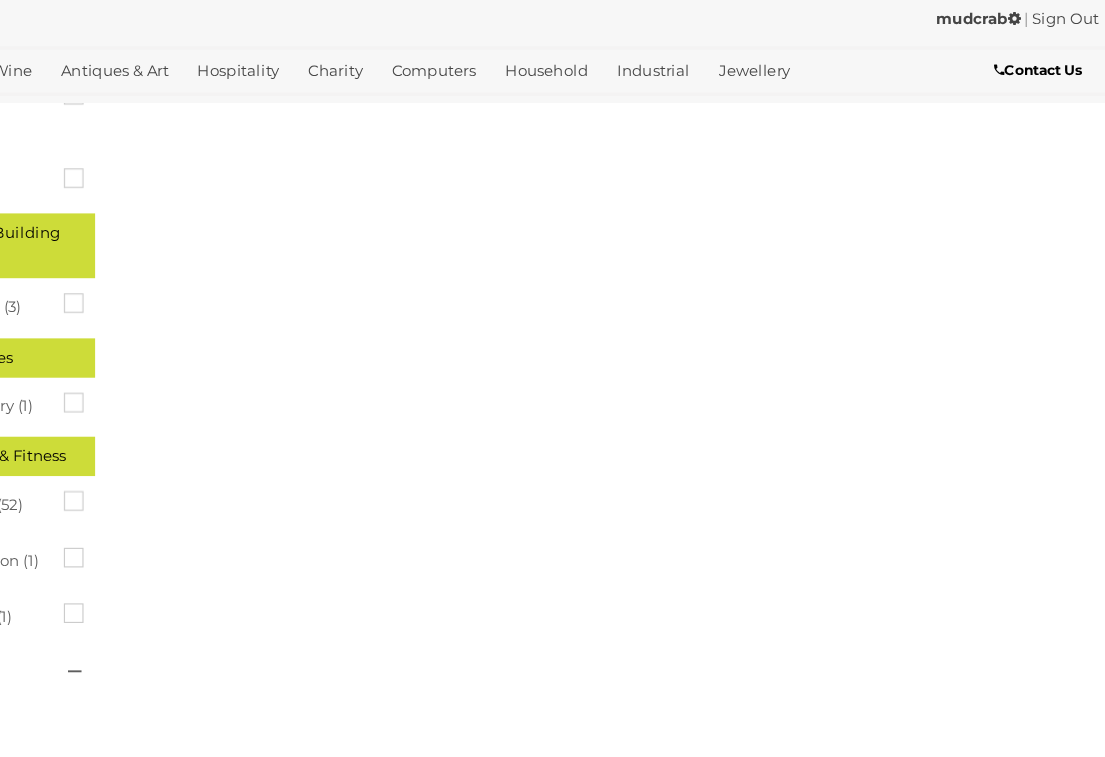 scroll, scrollTop: 0, scrollLeft: 0, axis: both 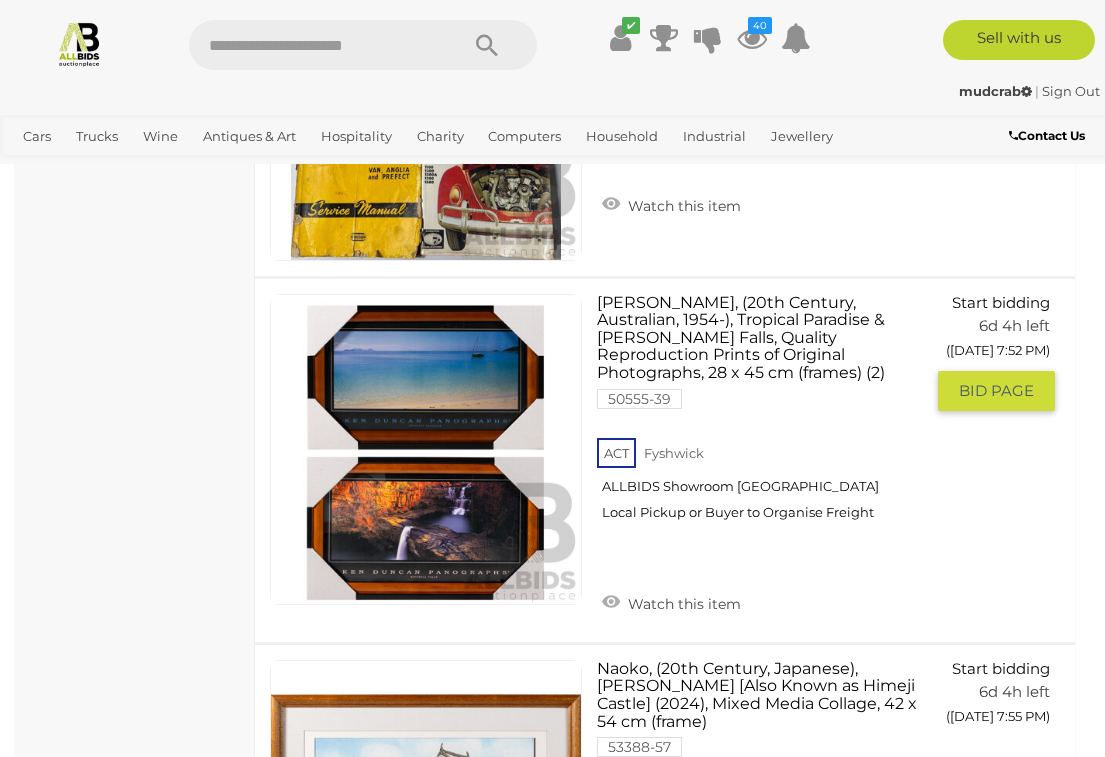 click on "Watch this item" at bounding box center (671, 602) 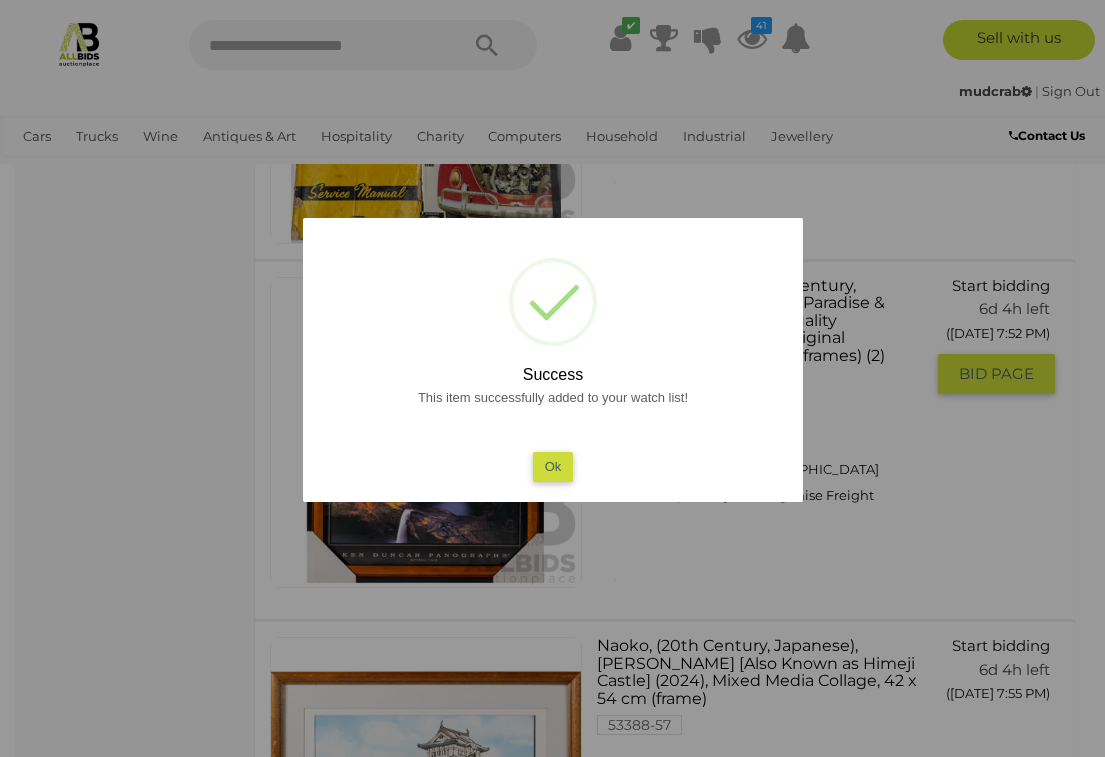 click on "Ok" at bounding box center (552, 466) 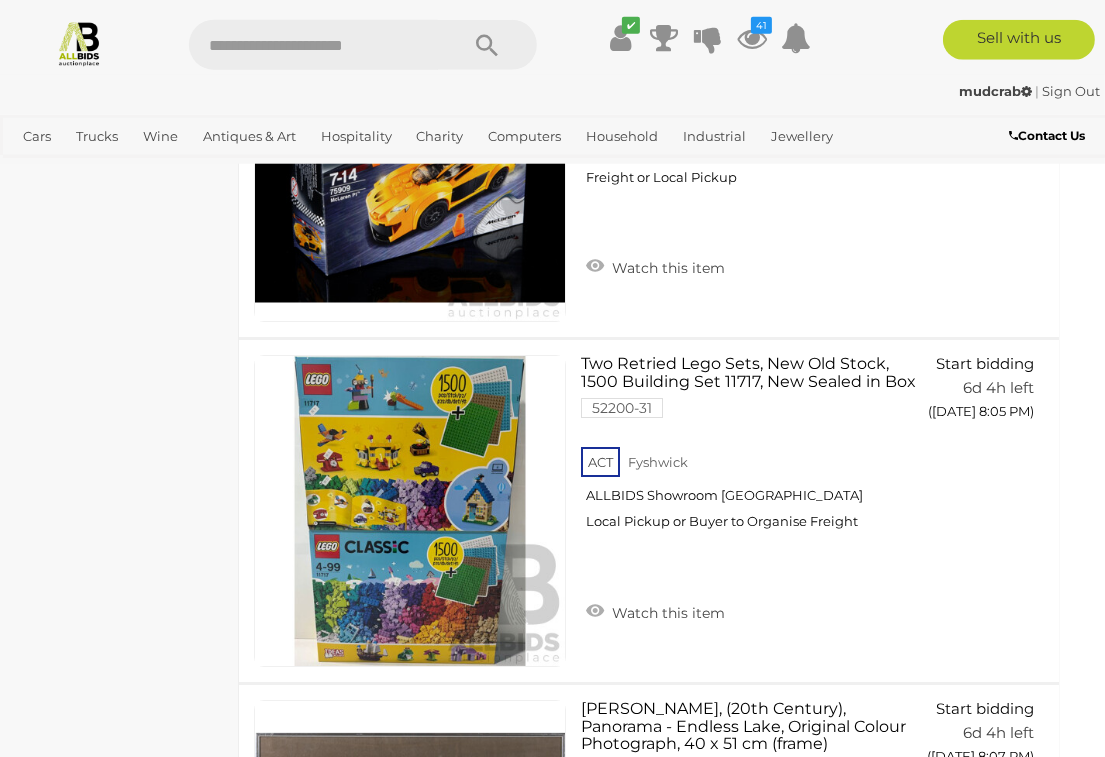 scroll, scrollTop: 10044, scrollLeft: 17, axis: both 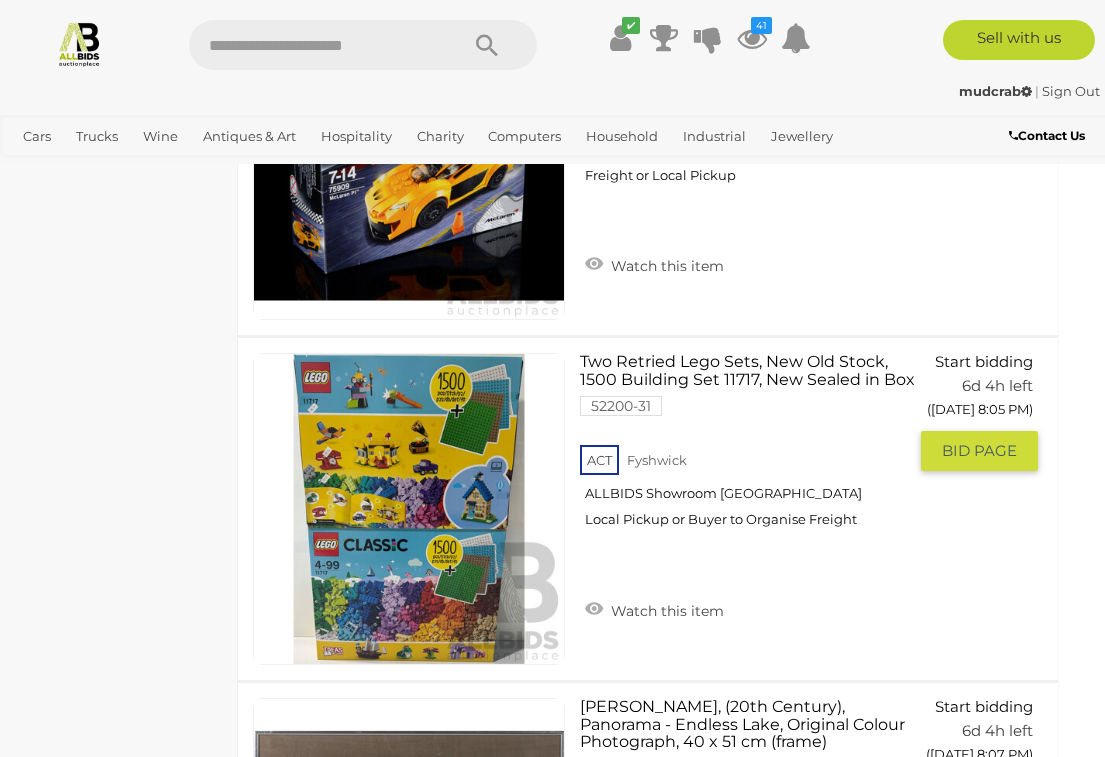click on "Watch this item" at bounding box center [654, 609] 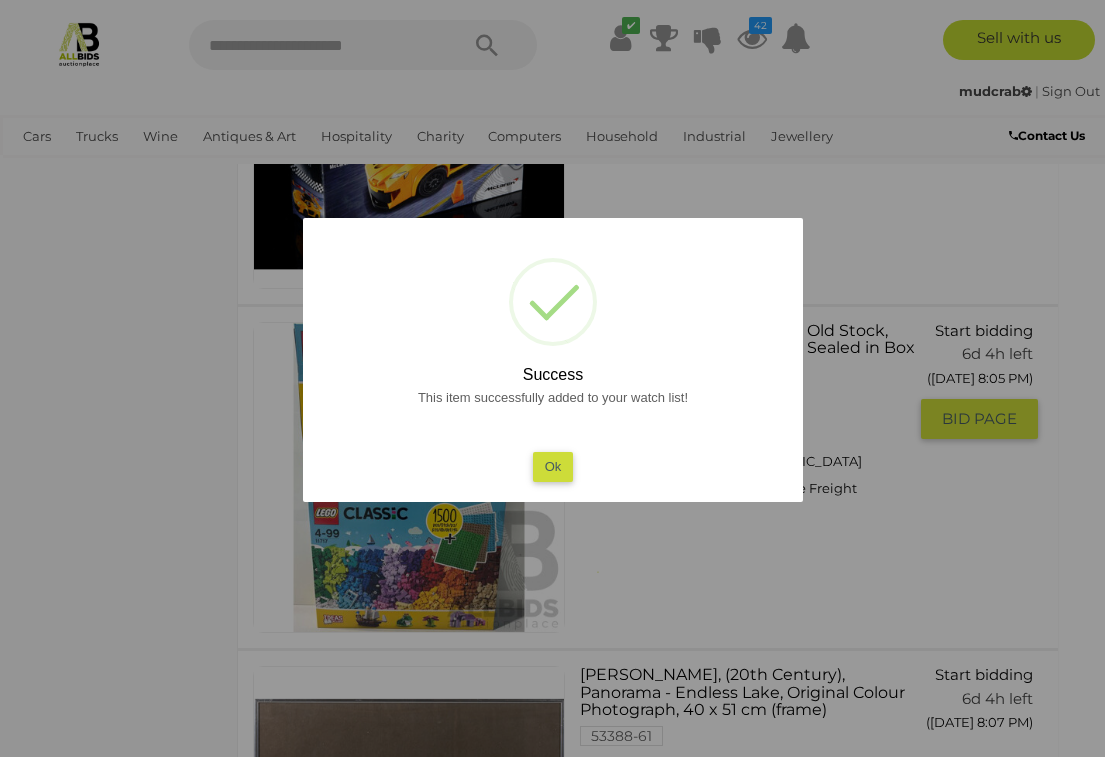 click on "Ok" at bounding box center [552, 466] 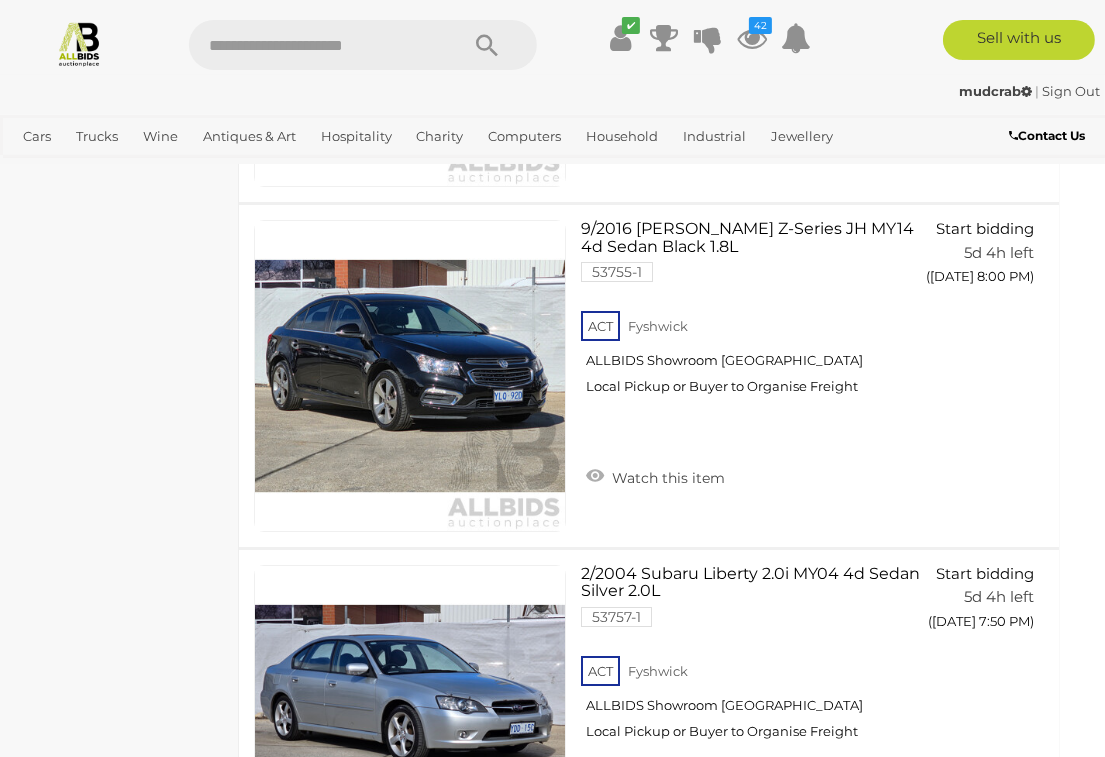 scroll, scrollTop: 13280, scrollLeft: 17, axis: both 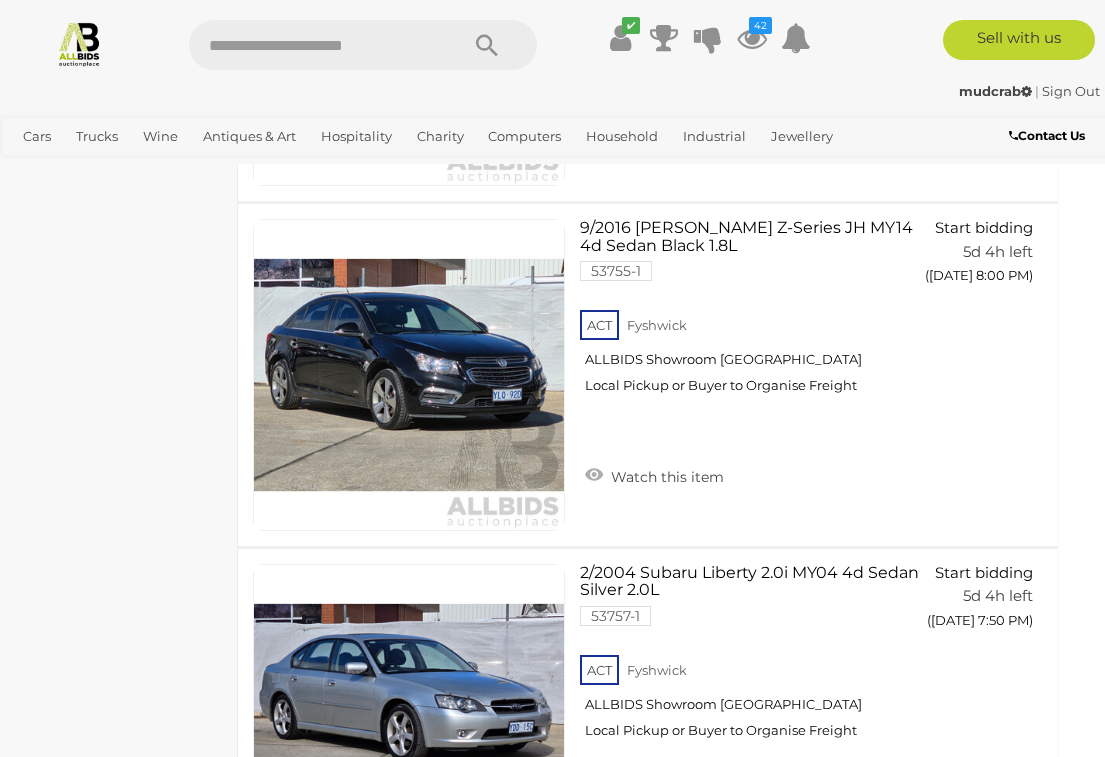 click on "42" at bounding box center (760, 25) 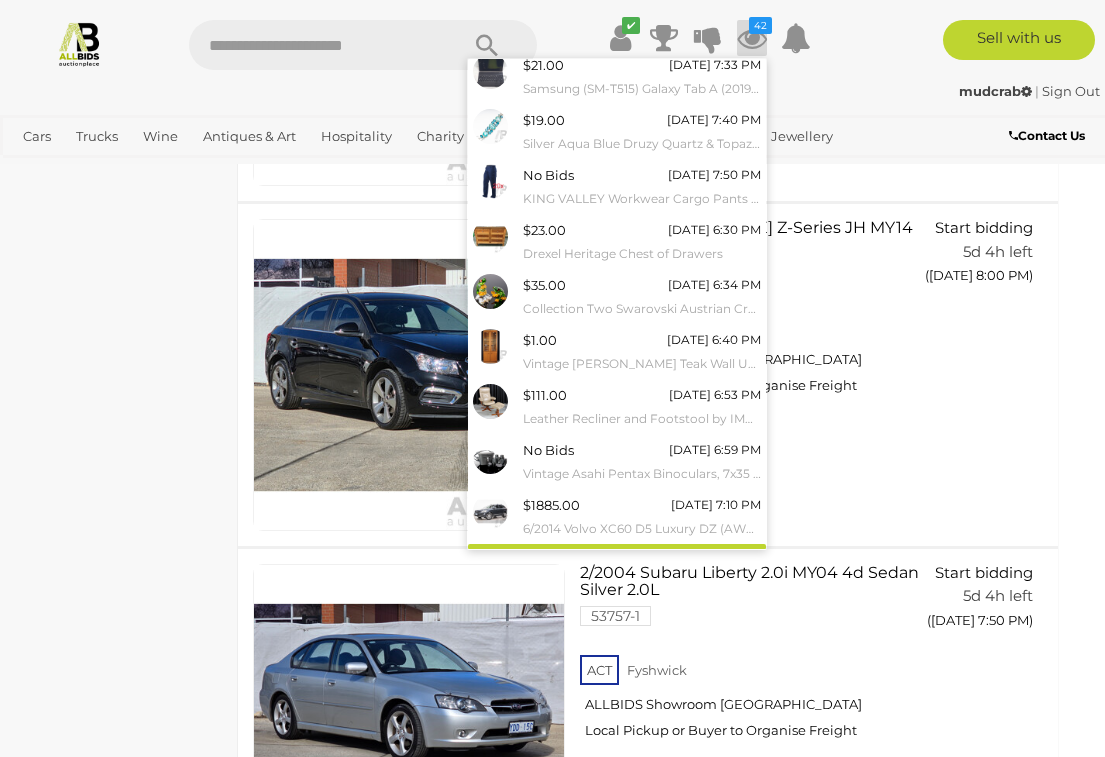 scroll, scrollTop: 115, scrollLeft: 0, axis: vertical 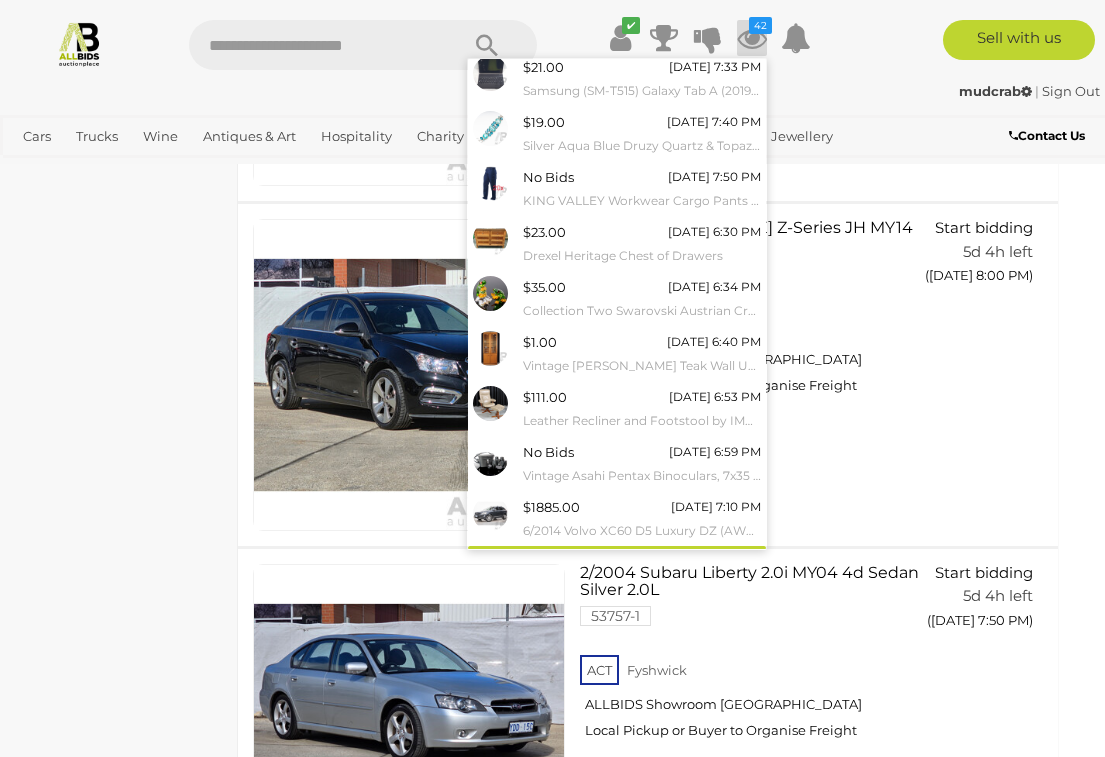 click on "View All" at bounding box center (617, 563) 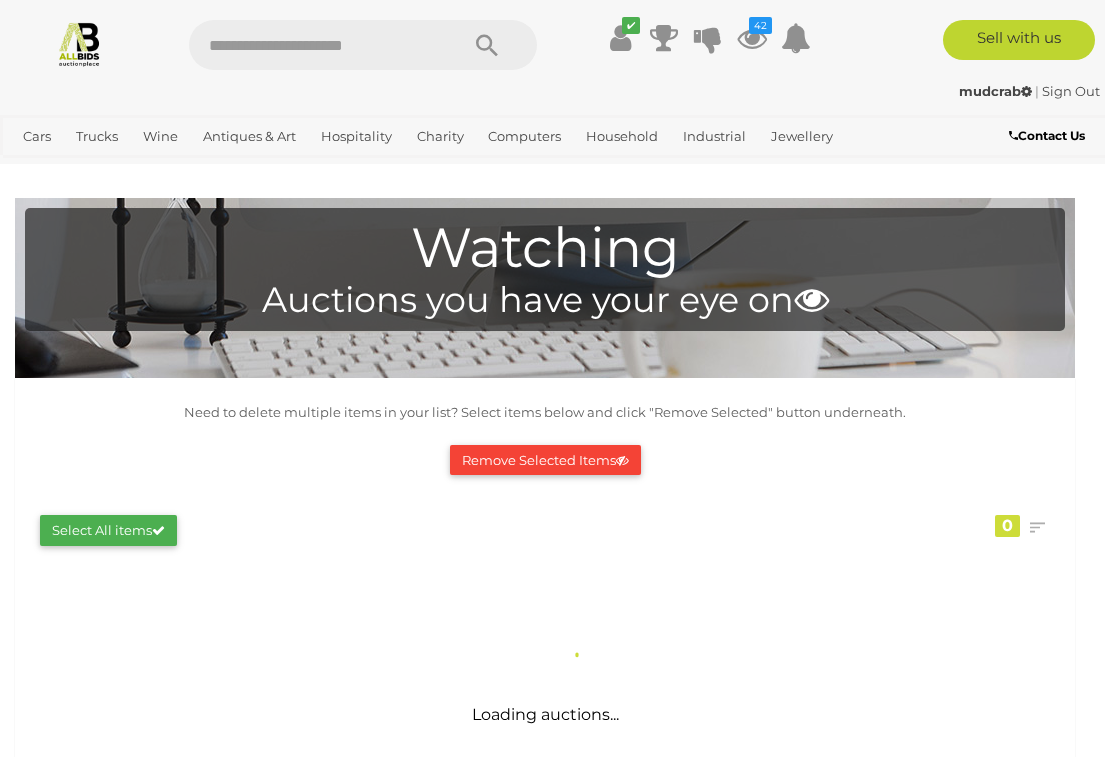 scroll, scrollTop: 2, scrollLeft: 0, axis: vertical 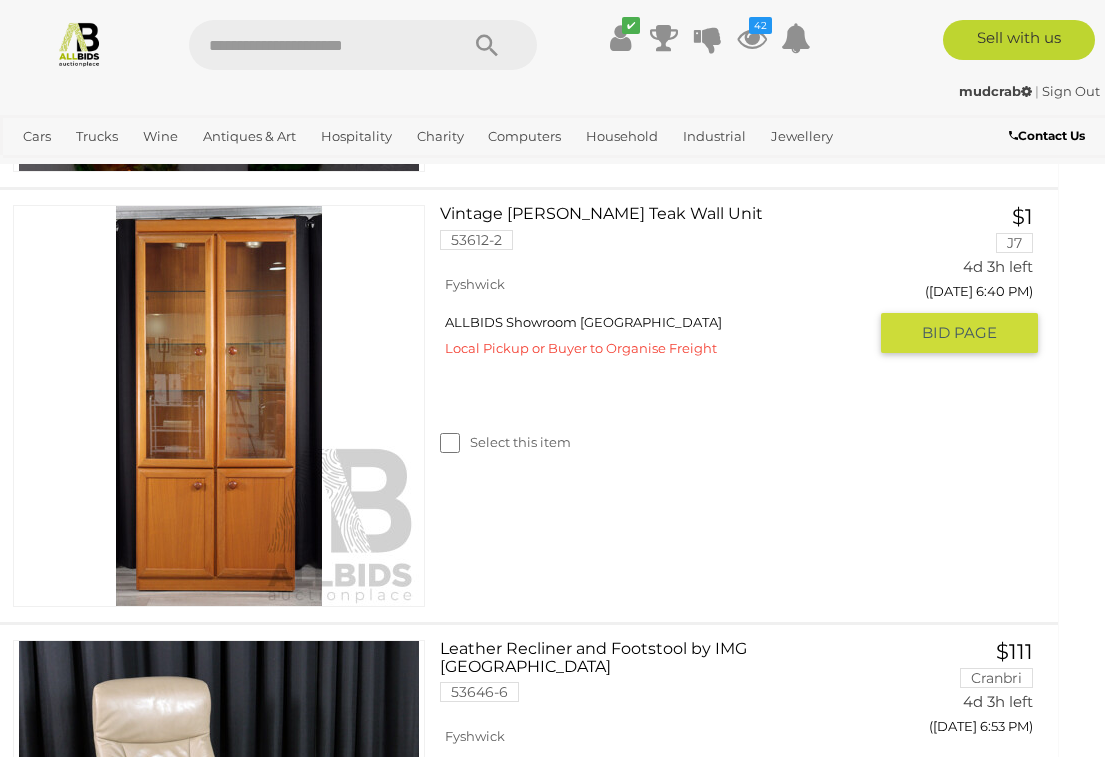 click on "Select this item" at bounding box center (505, 442) 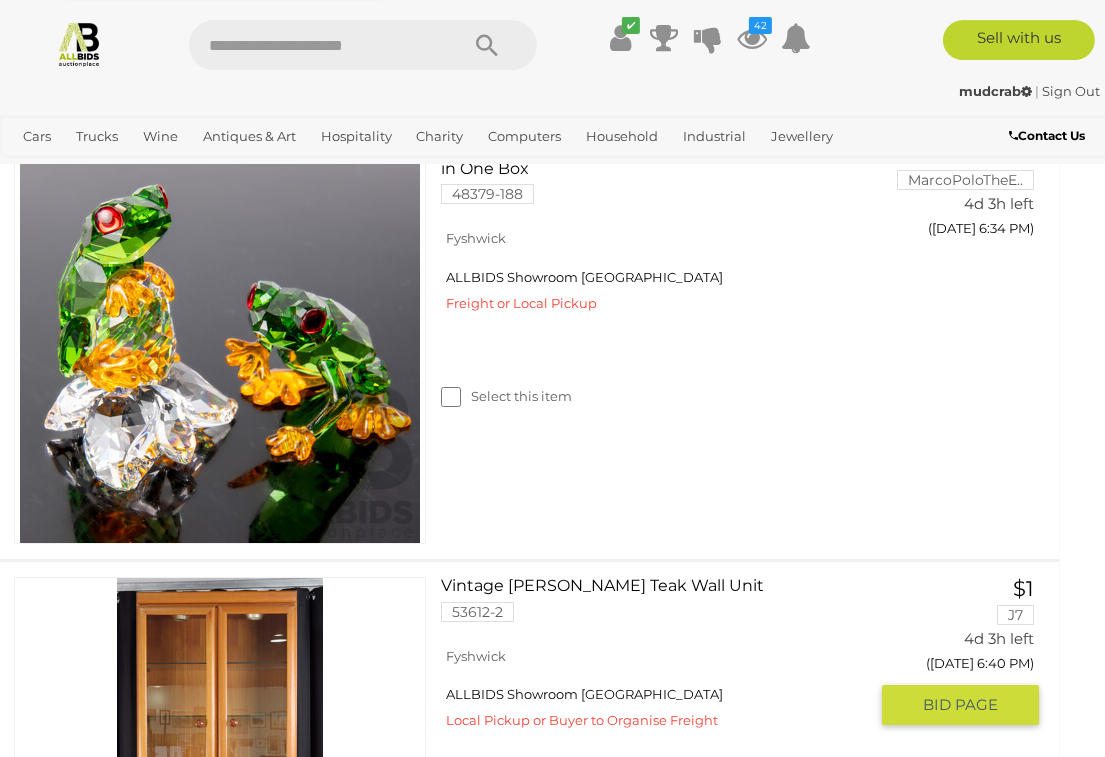 scroll, scrollTop: 2635, scrollLeft: 17, axis: both 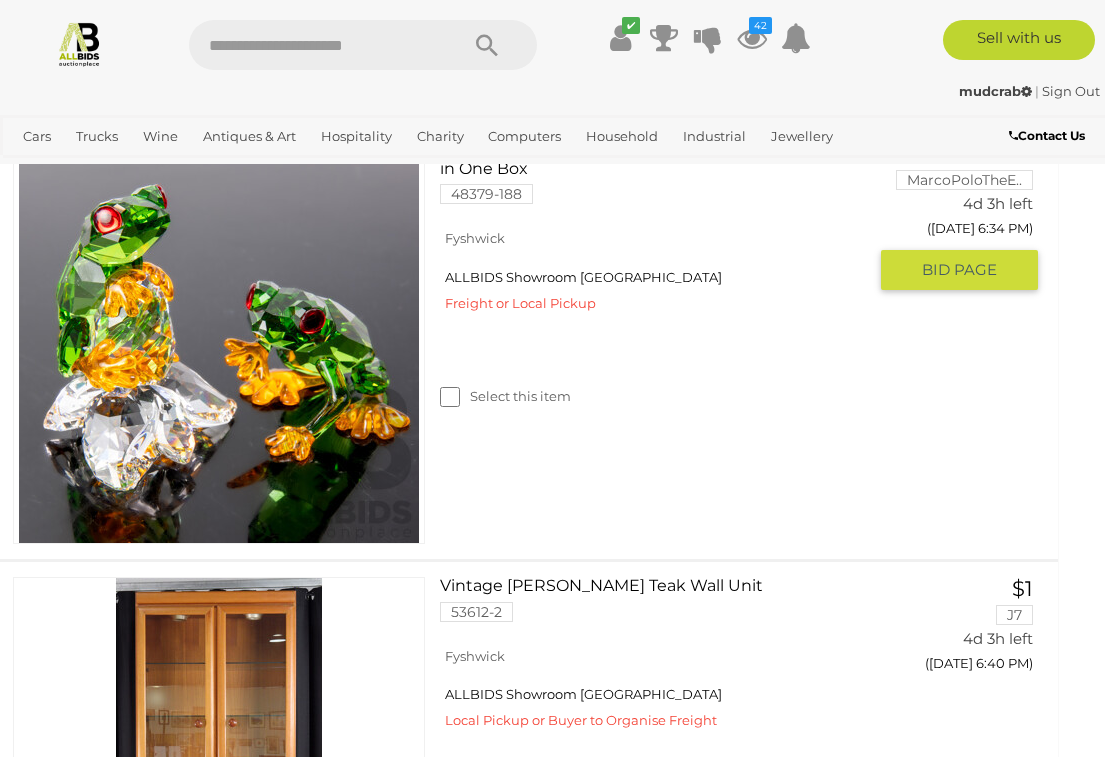 click on "Select this item" at bounding box center [505, 396] 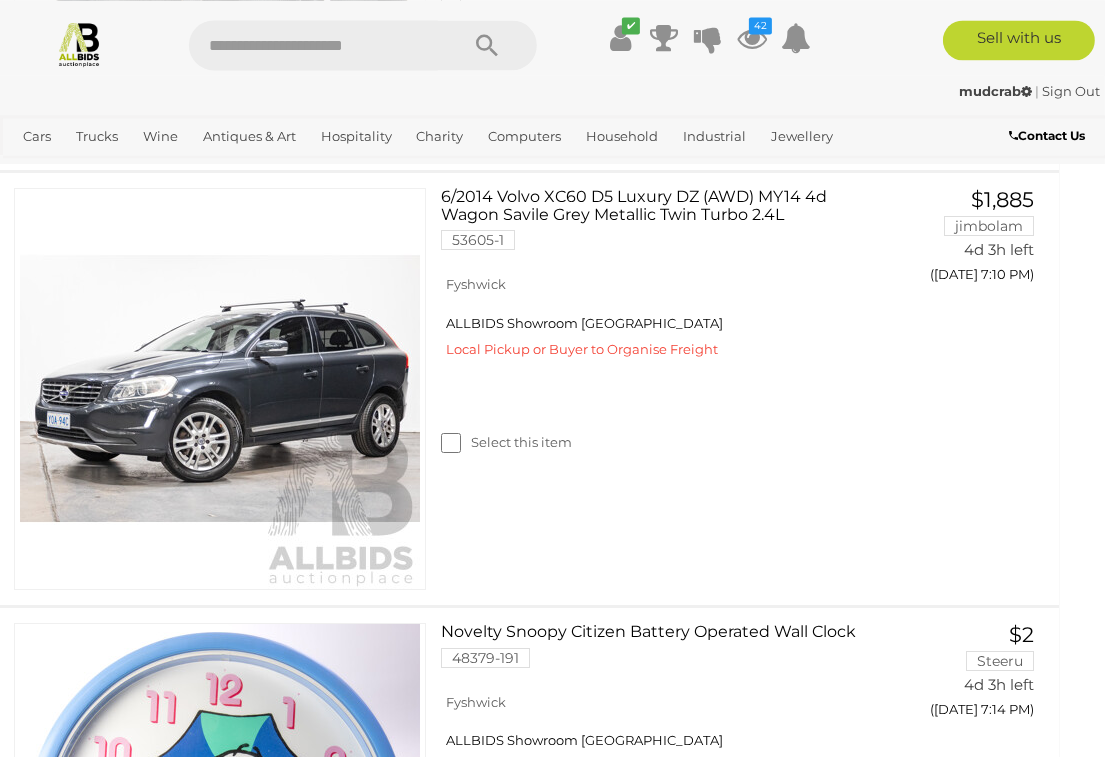 scroll, scrollTop: 4329, scrollLeft: 17, axis: both 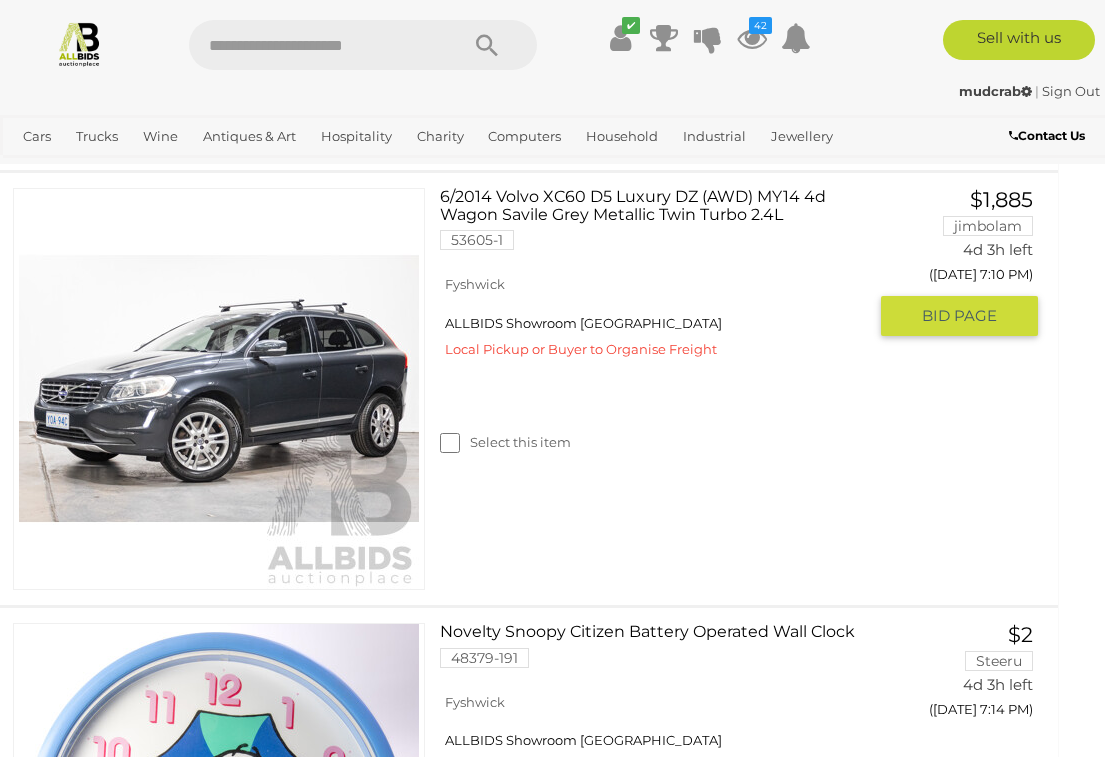 click on "Select this item" at bounding box center [505, 442] 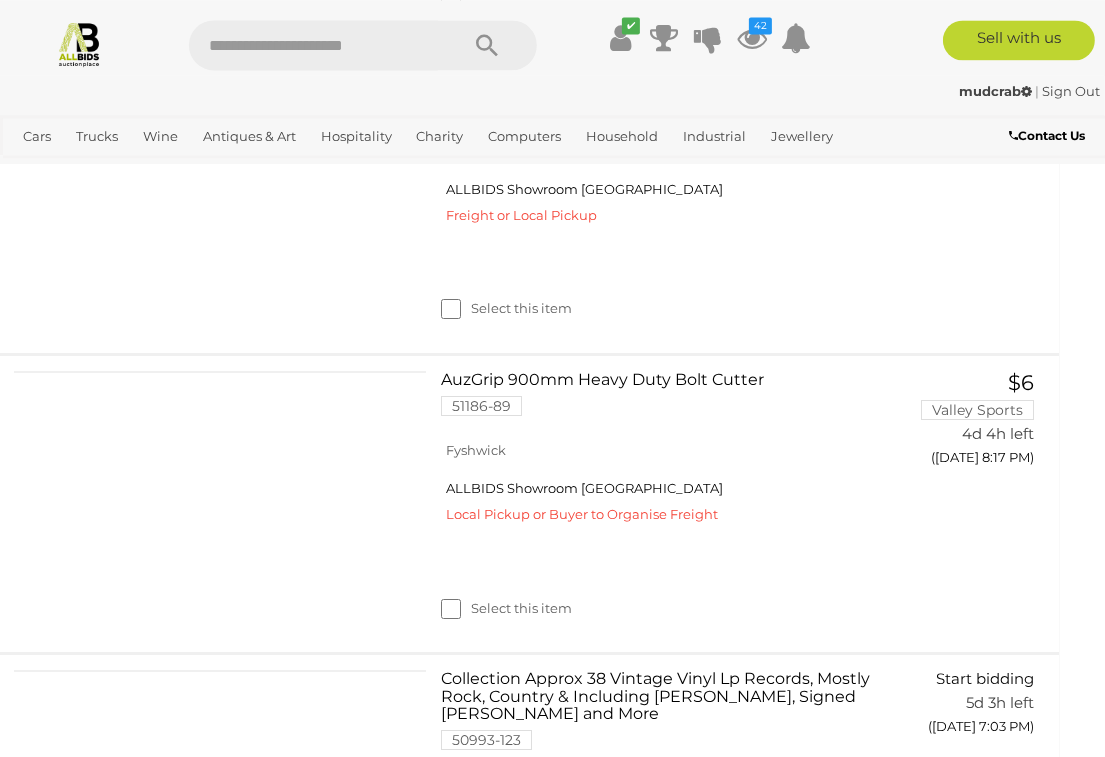 scroll, scrollTop: 6847, scrollLeft: 17, axis: both 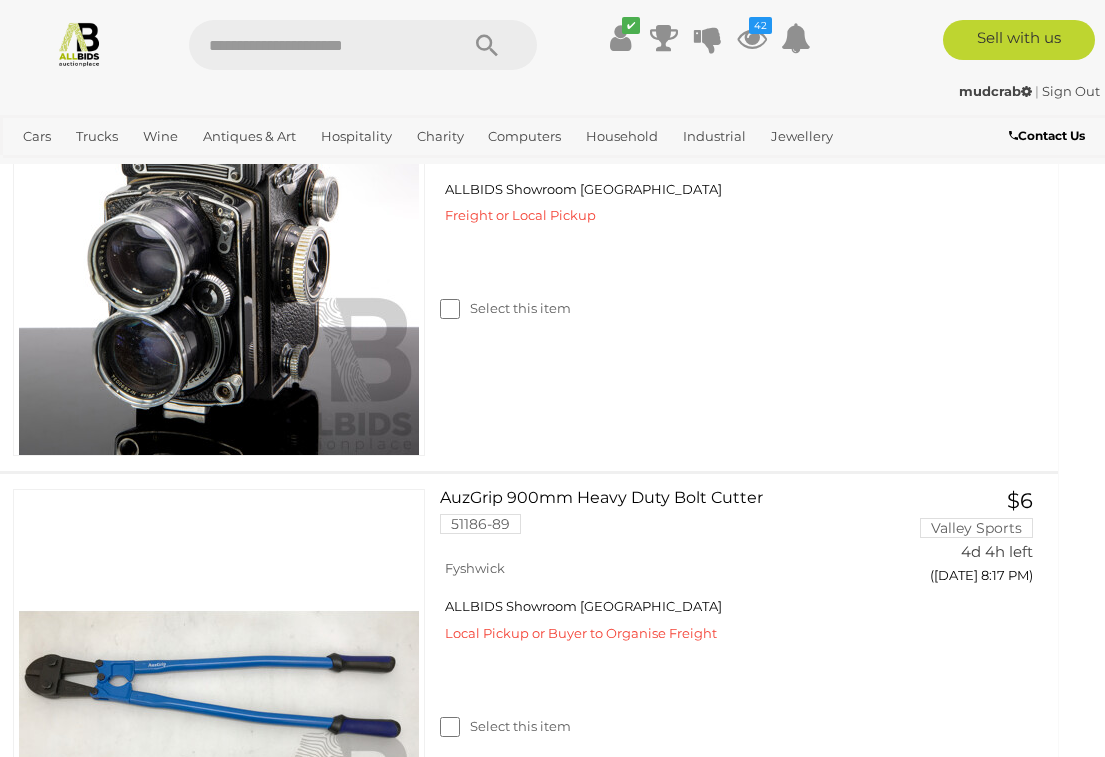 click on "Select this item" at bounding box center (505, -8) 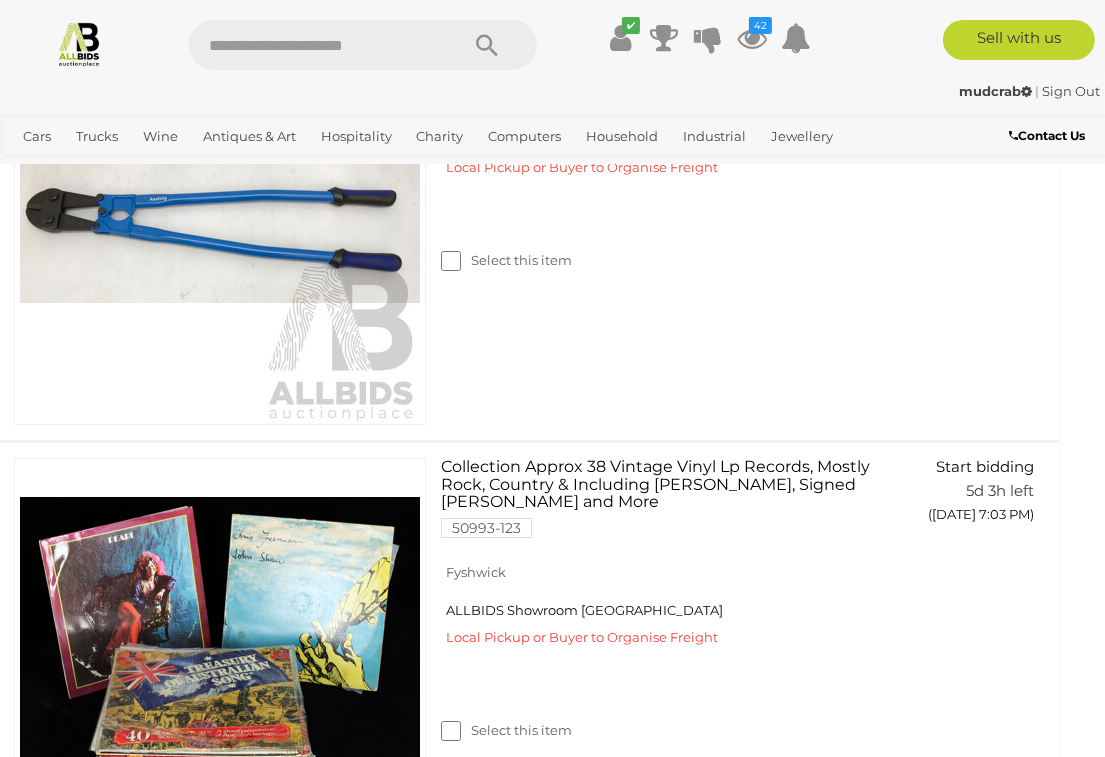 scroll, scrollTop: 7314, scrollLeft: 17, axis: both 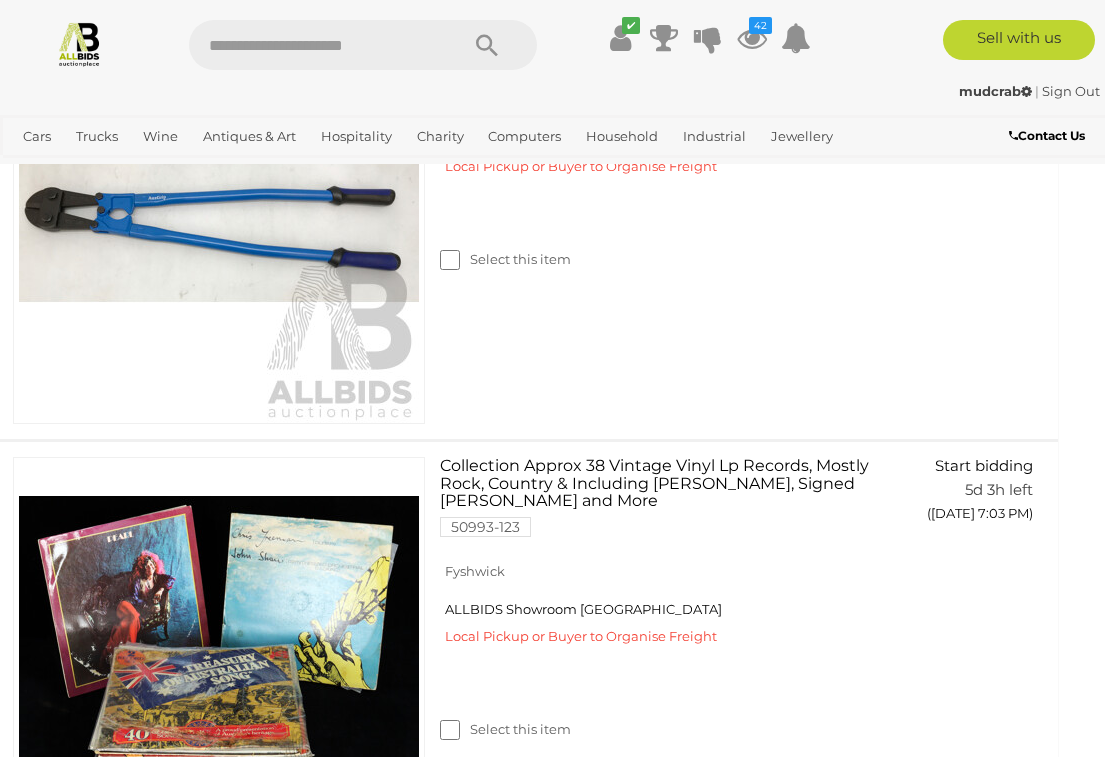 click on "Select this item" at bounding box center [505, -159] 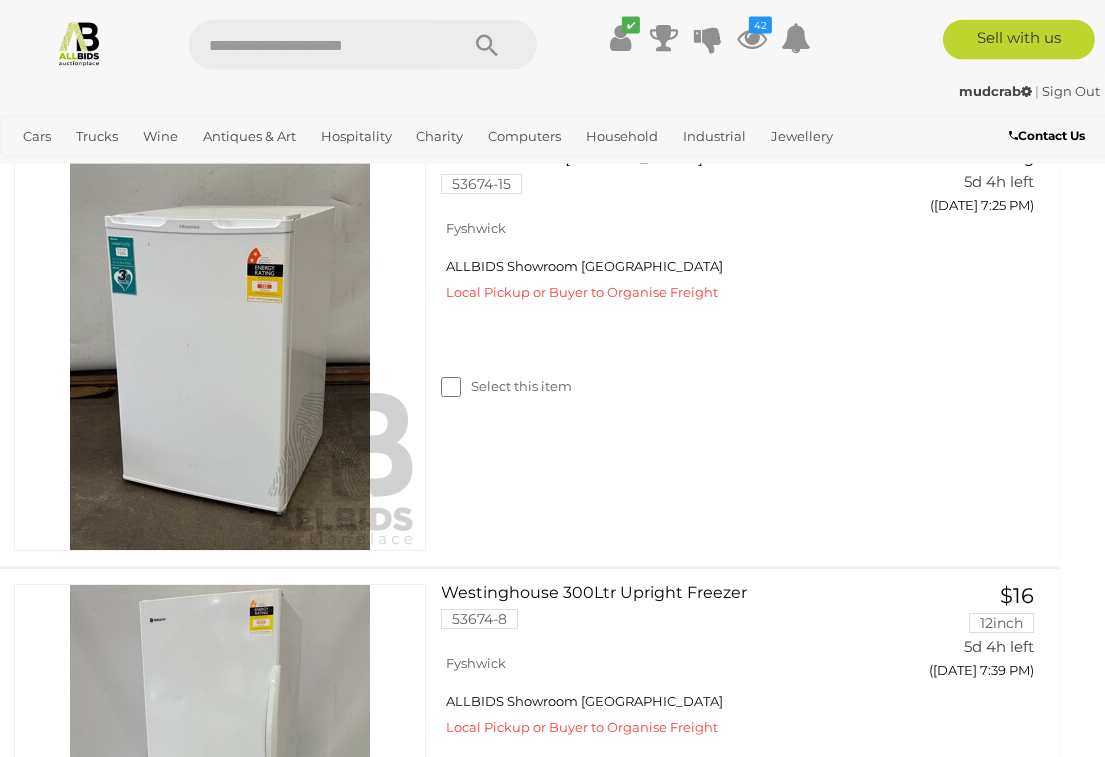 scroll, scrollTop: 8955, scrollLeft: 17, axis: both 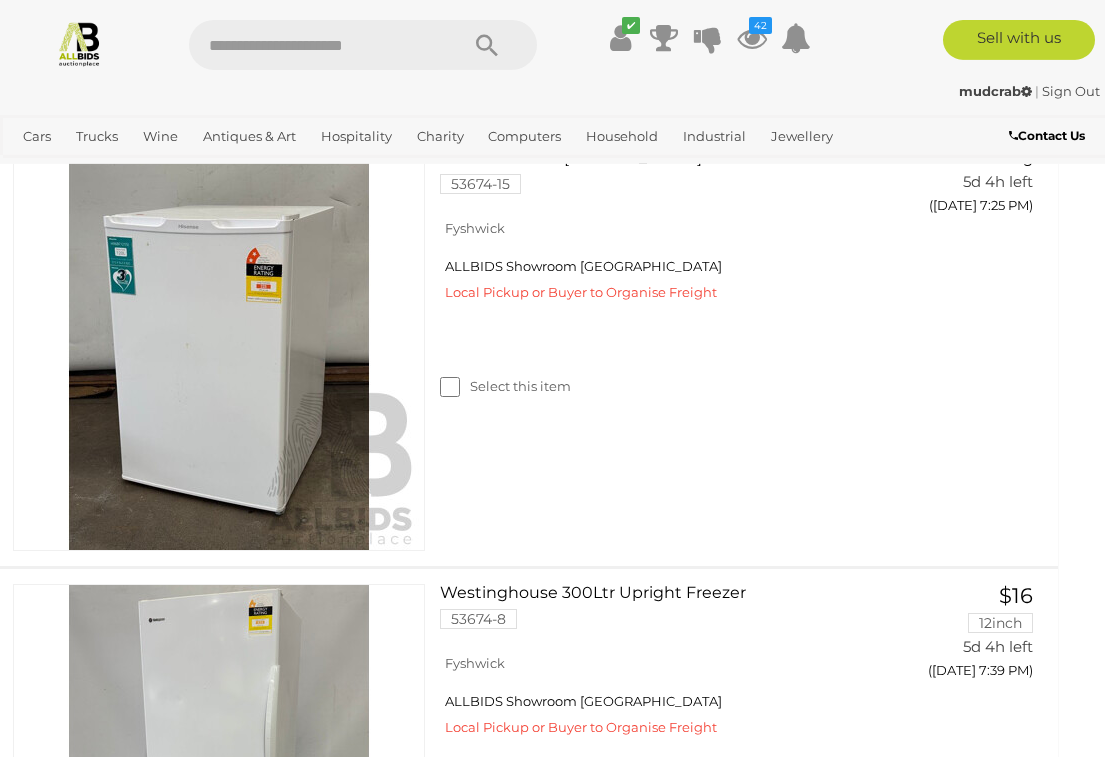 click on "Select this item" at bounding box center (505, -213) 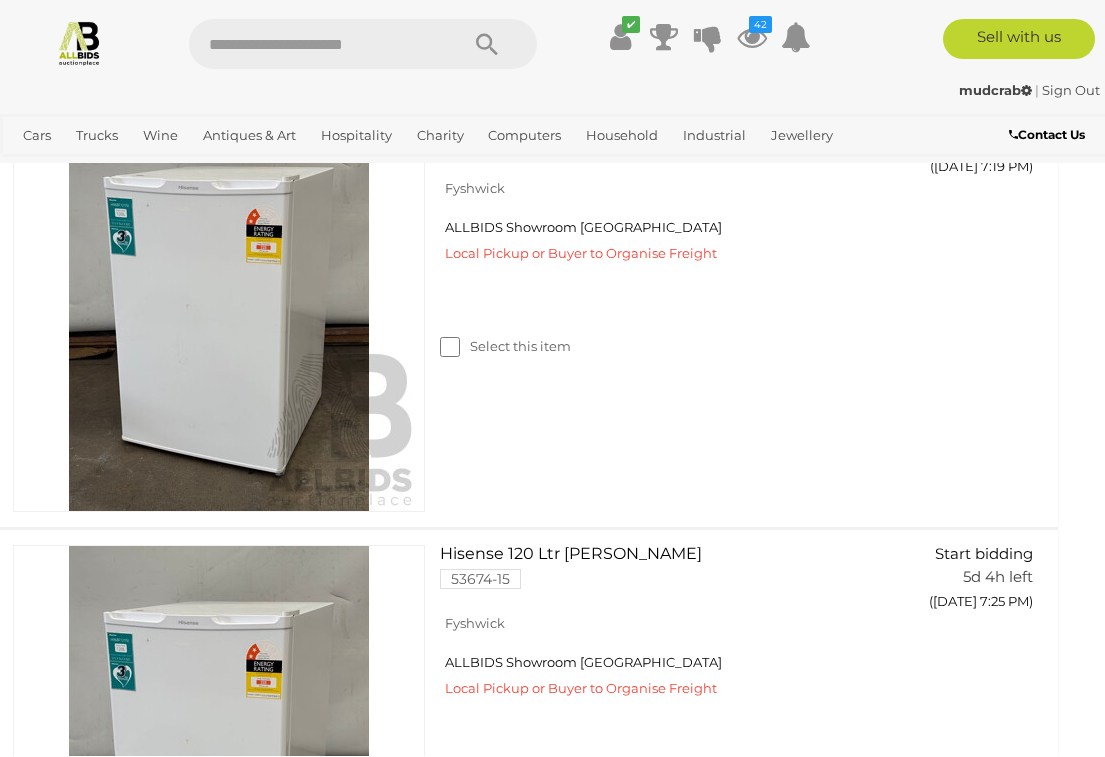 scroll, scrollTop: 8694, scrollLeft: 17, axis: both 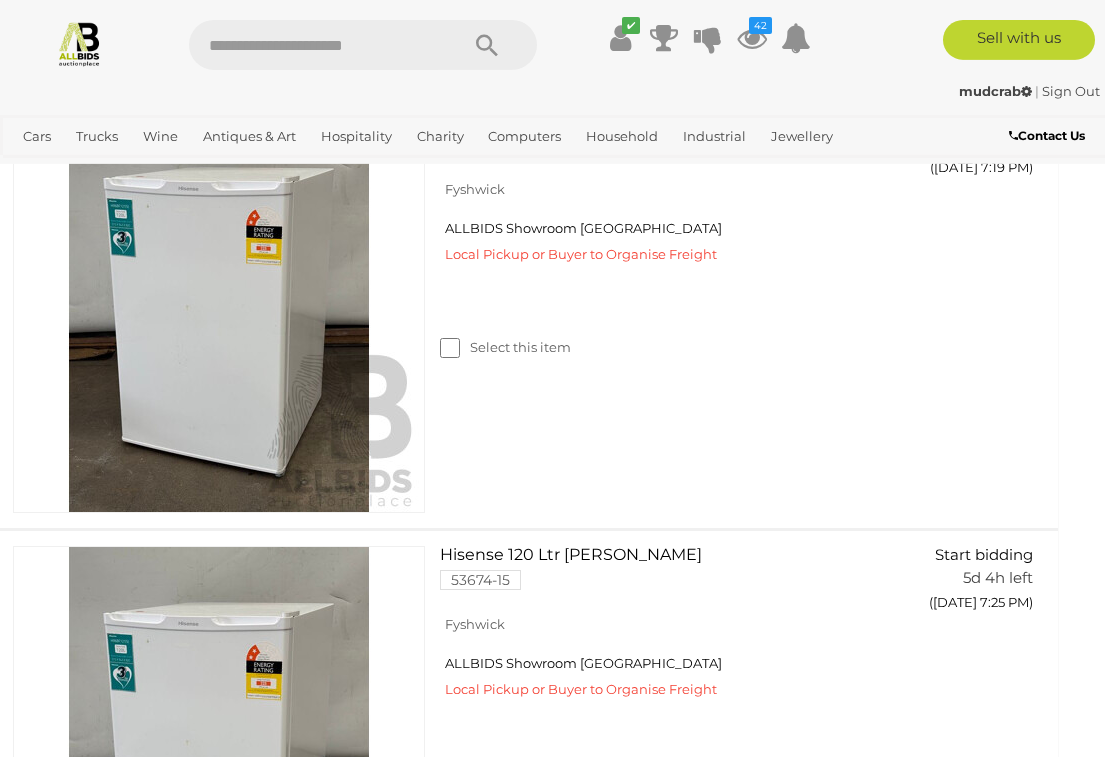 click on "Select this item" at bounding box center [505, -251] 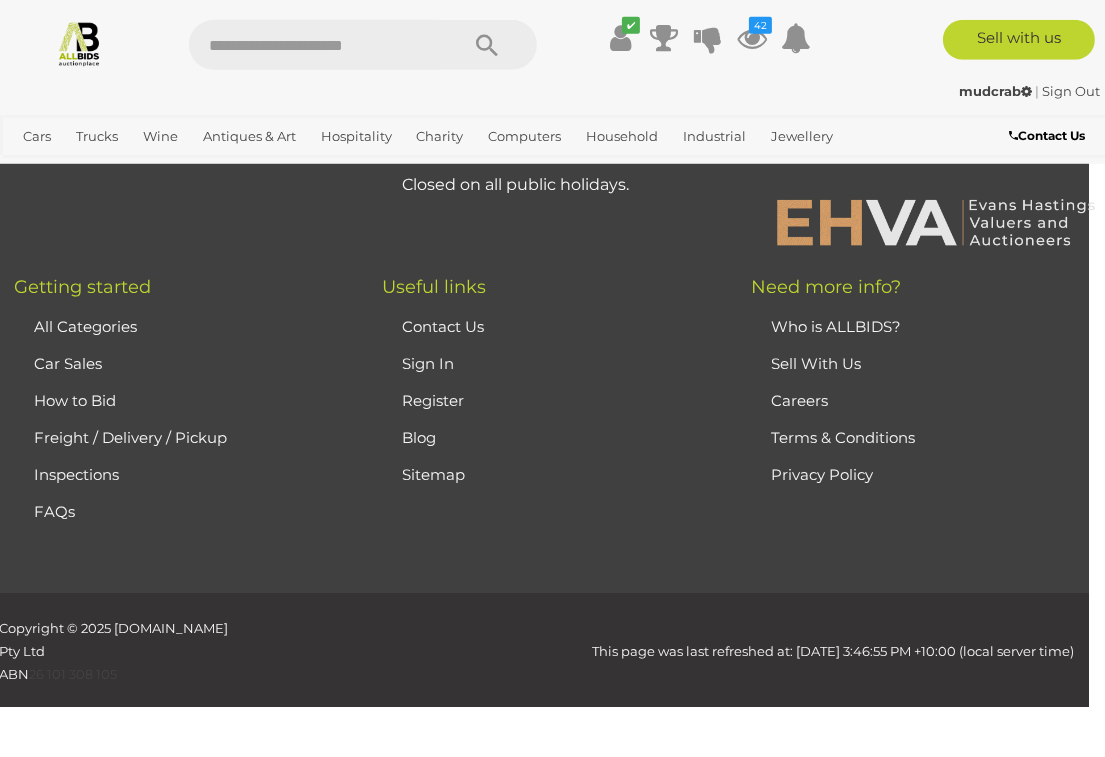 scroll, scrollTop: 18555, scrollLeft: 17, axis: both 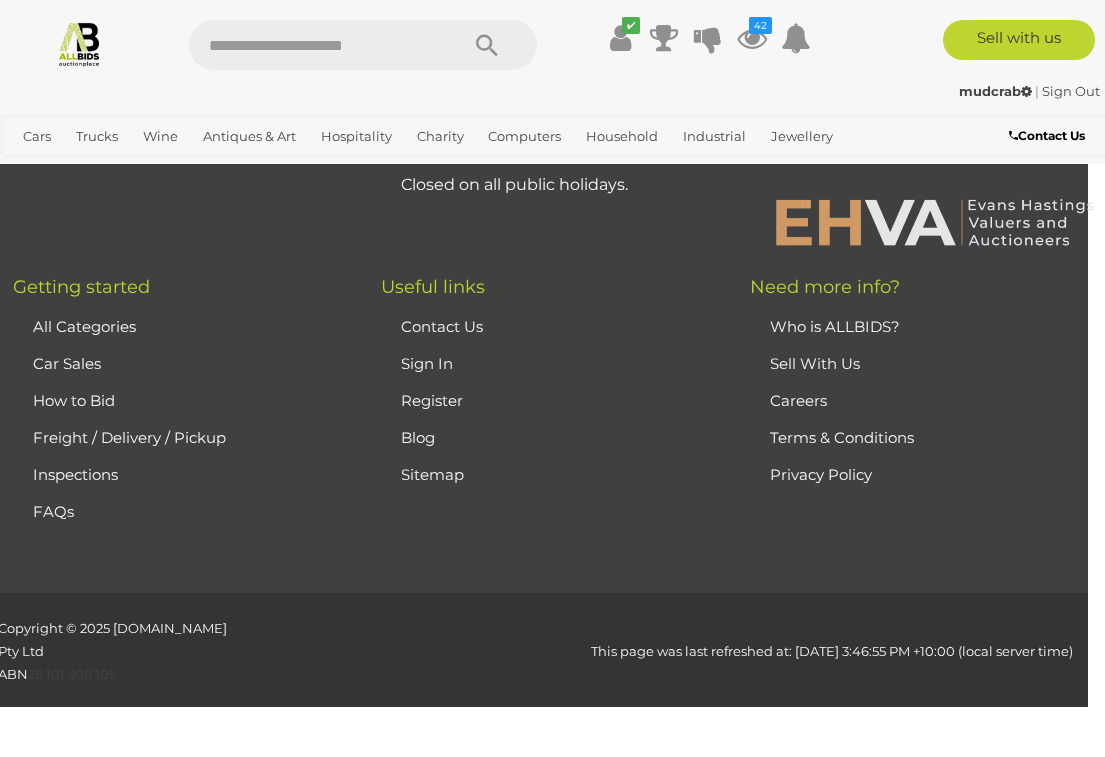 click on "Select this item" at bounding box center (505, -786) 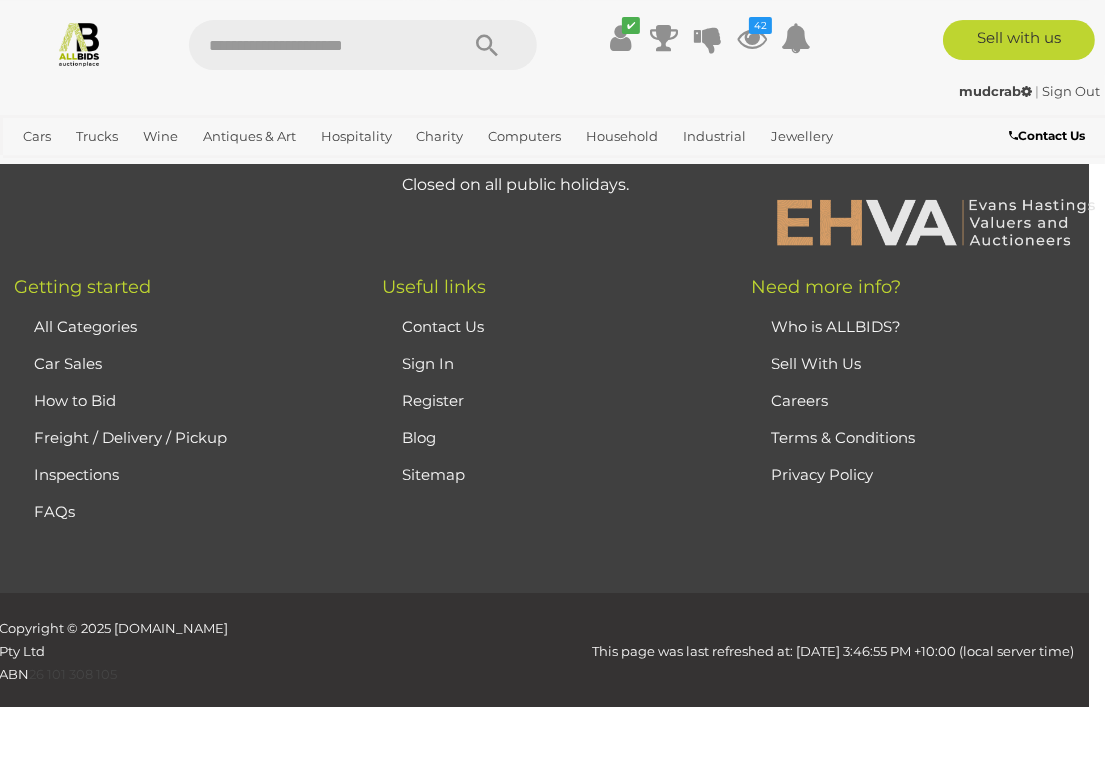 scroll, scrollTop: 18942, scrollLeft: 17, axis: both 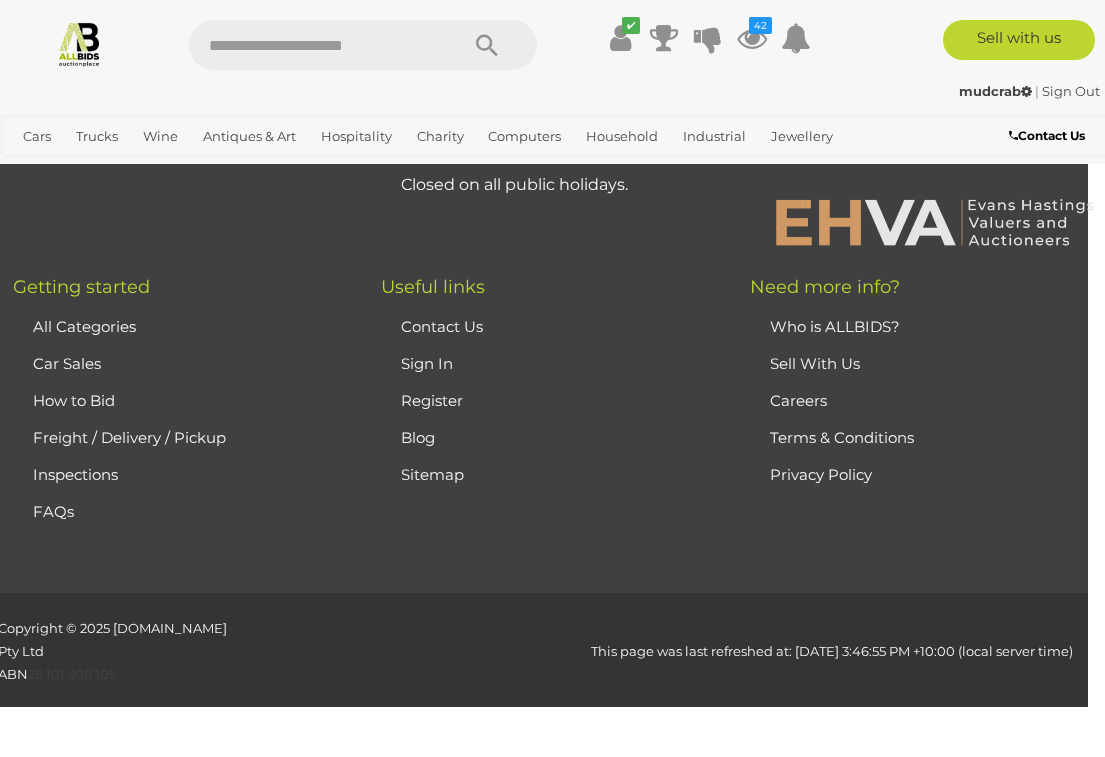 click on "Select this item" at bounding box center (505, -451) 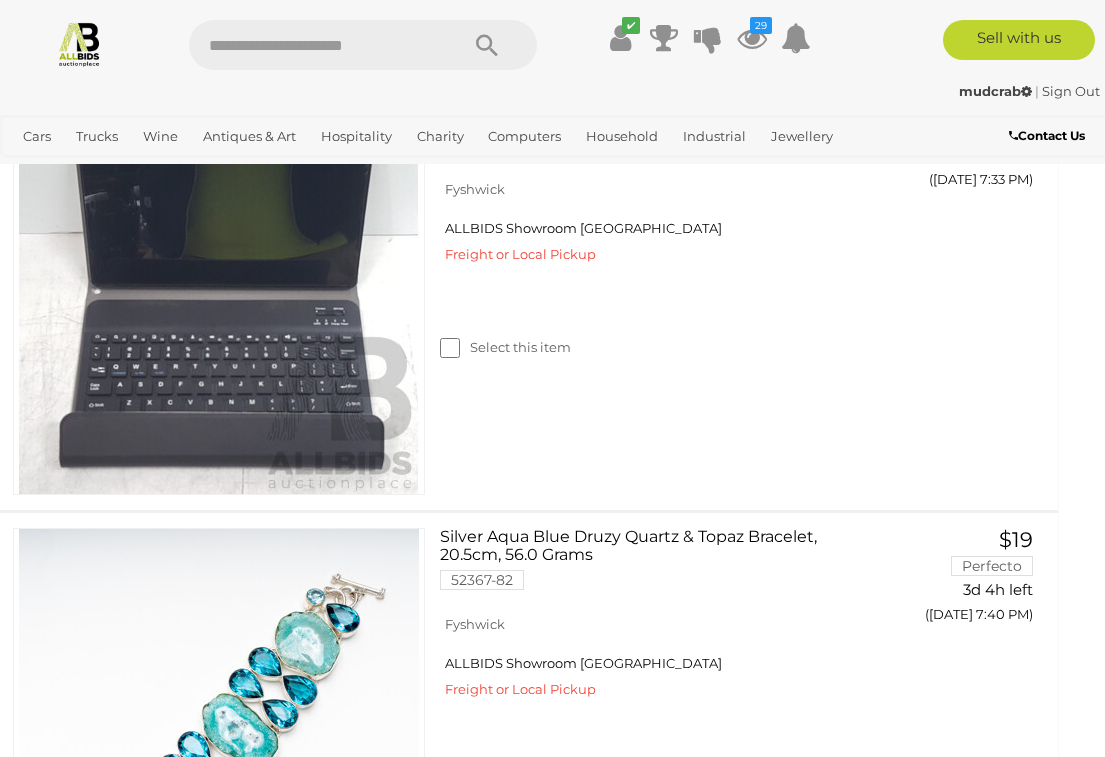 scroll, scrollTop: 0, scrollLeft: 0, axis: both 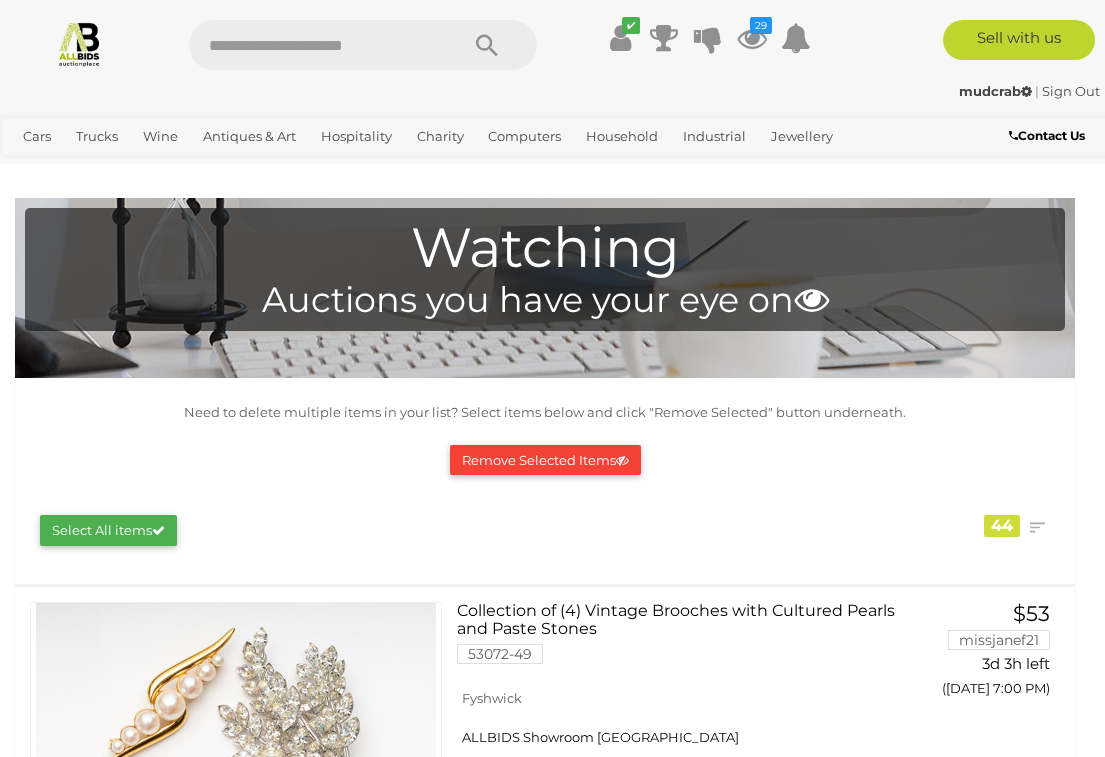 click on "Art" at bounding box center [0, 0] 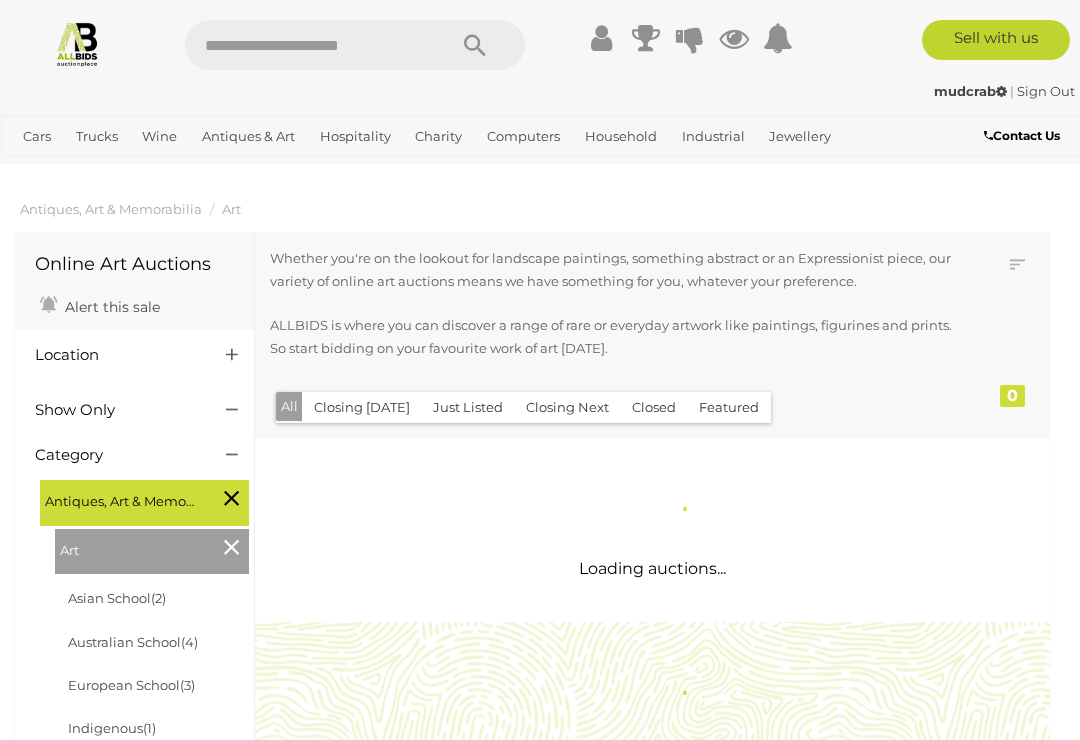 scroll, scrollTop: 0, scrollLeft: 0, axis: both 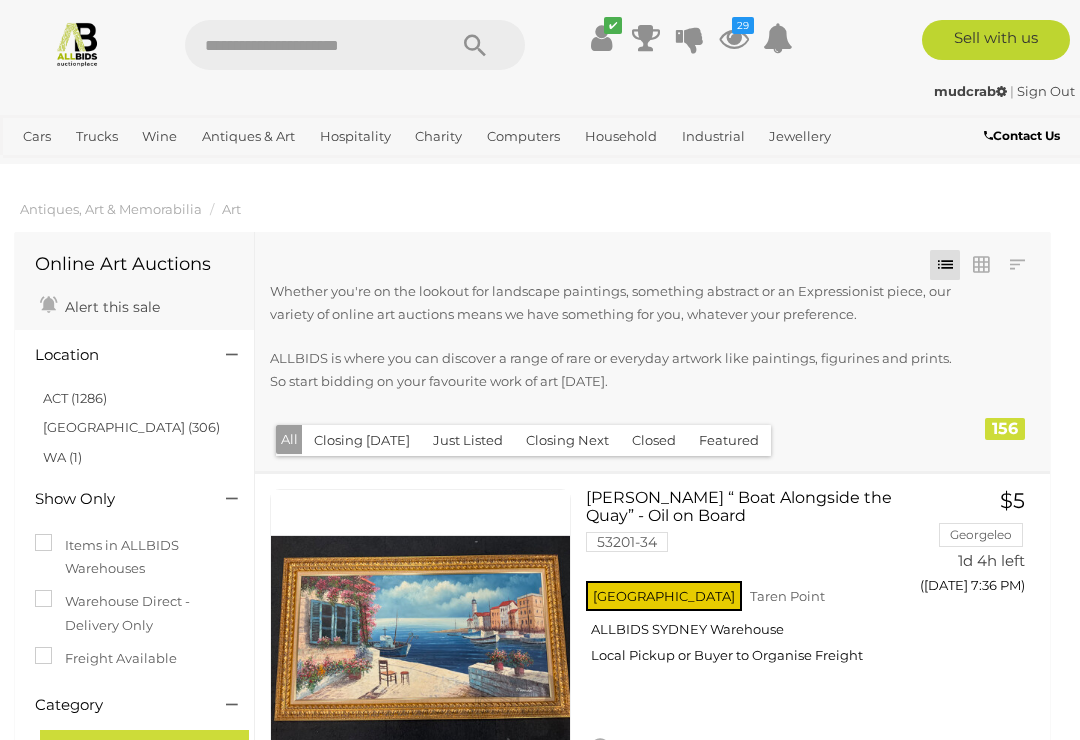 click on "Apple" at bounding box center [0, 0] 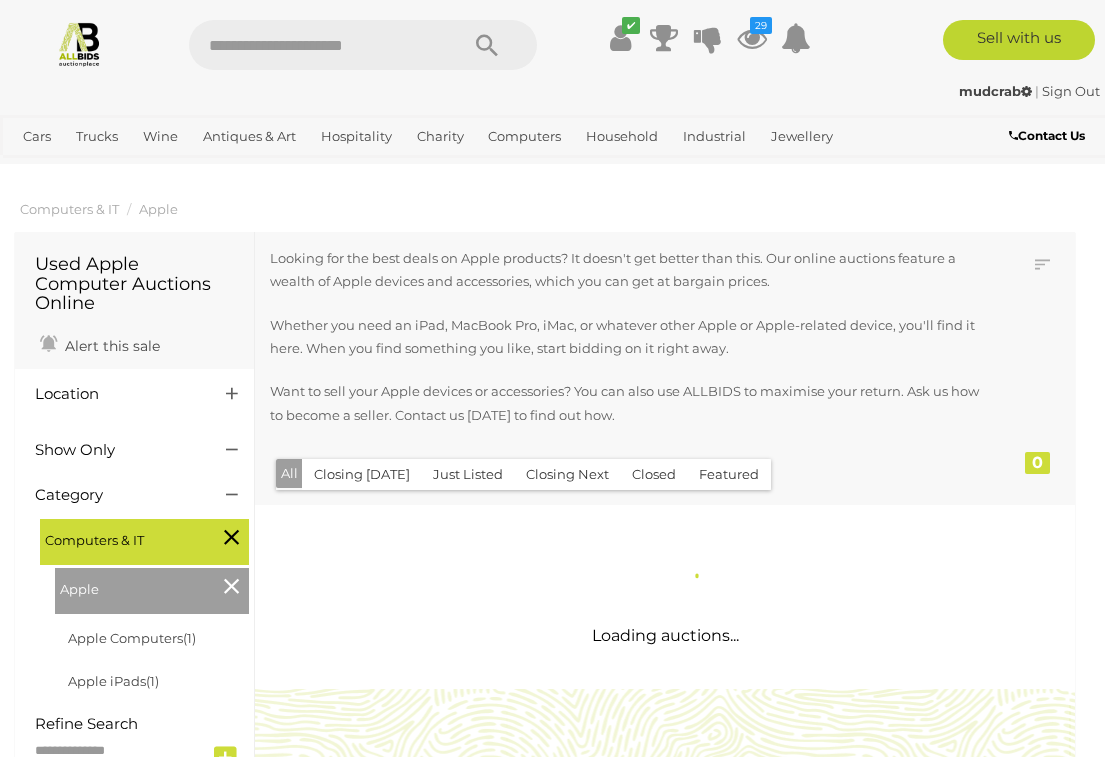 scroll, scrollTop: 2, scrollLeft: 0, axis: vertical 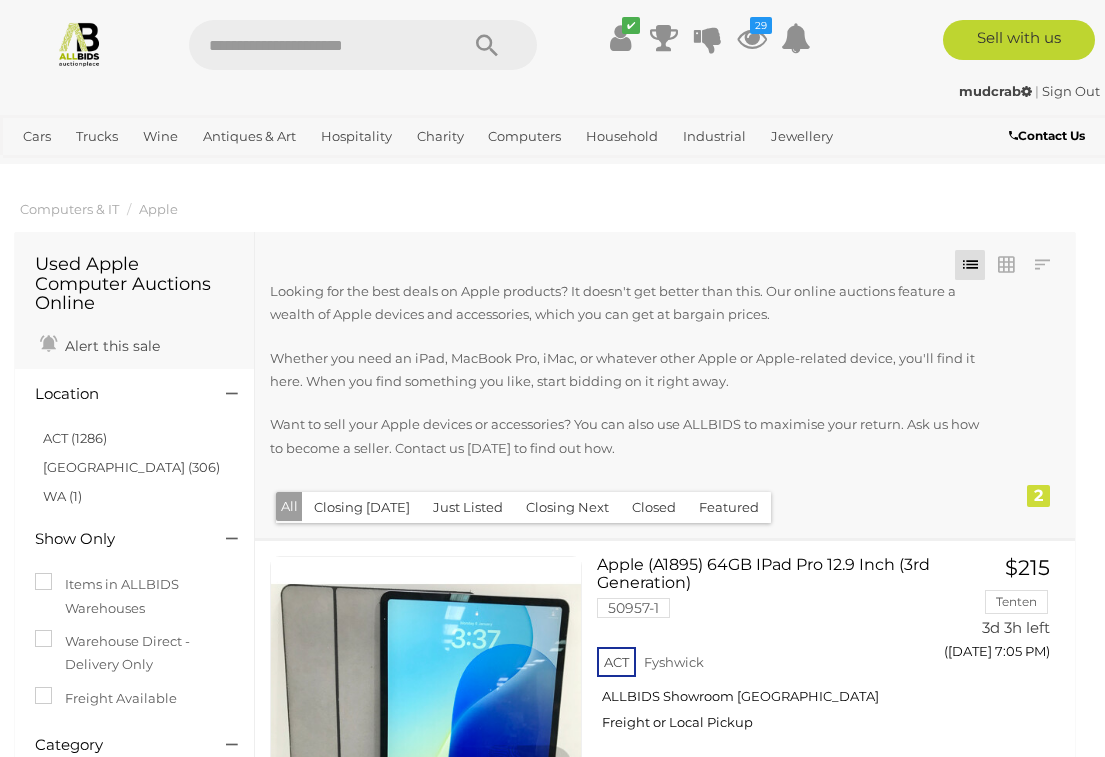 click on "29" at bounding box center [761, 25] 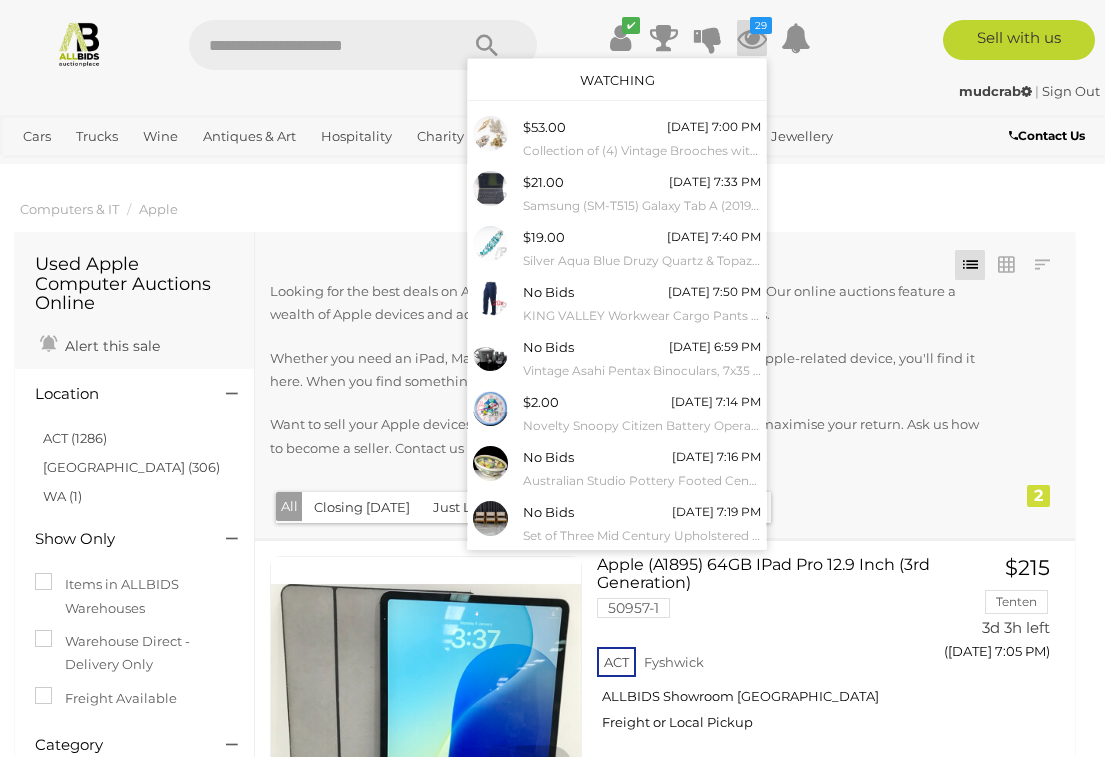 click on "Vintage Asahi Pentax Binoculars, 7x35 Wide Angle, with Case and Lens Covers Circa [DATE]" at bounding box center [642, 371] 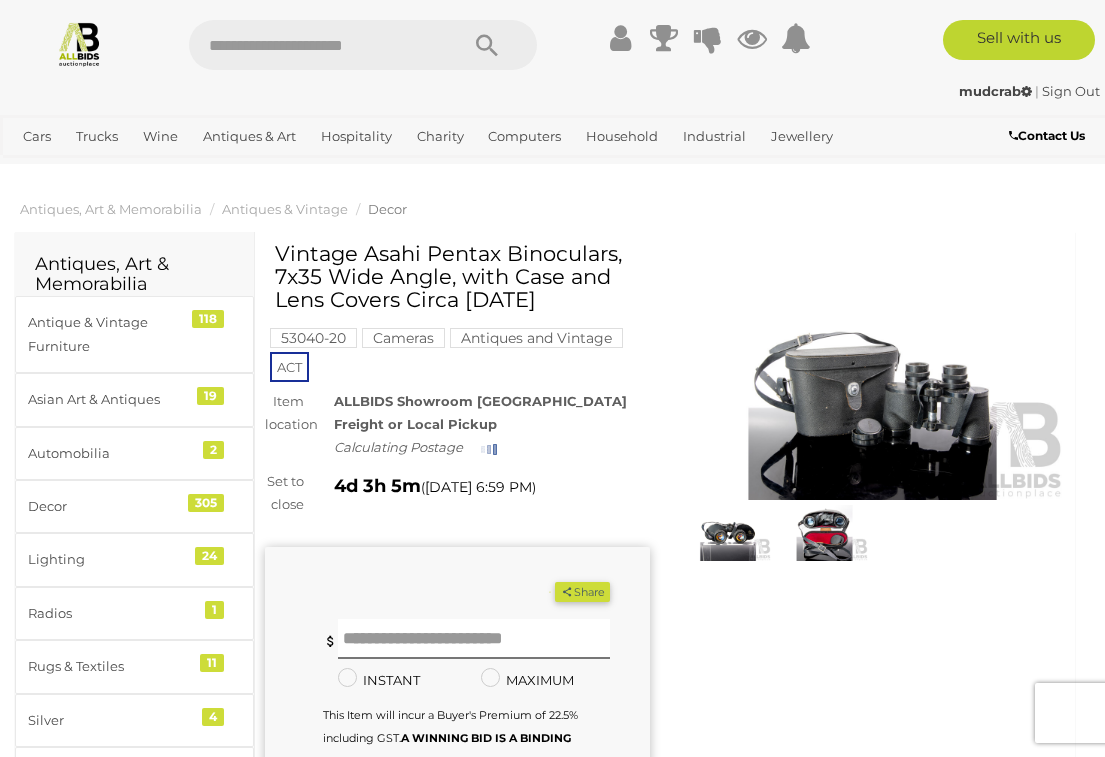 scroll, scrollTop: 2, scrollLeft: 0, axis: vertical 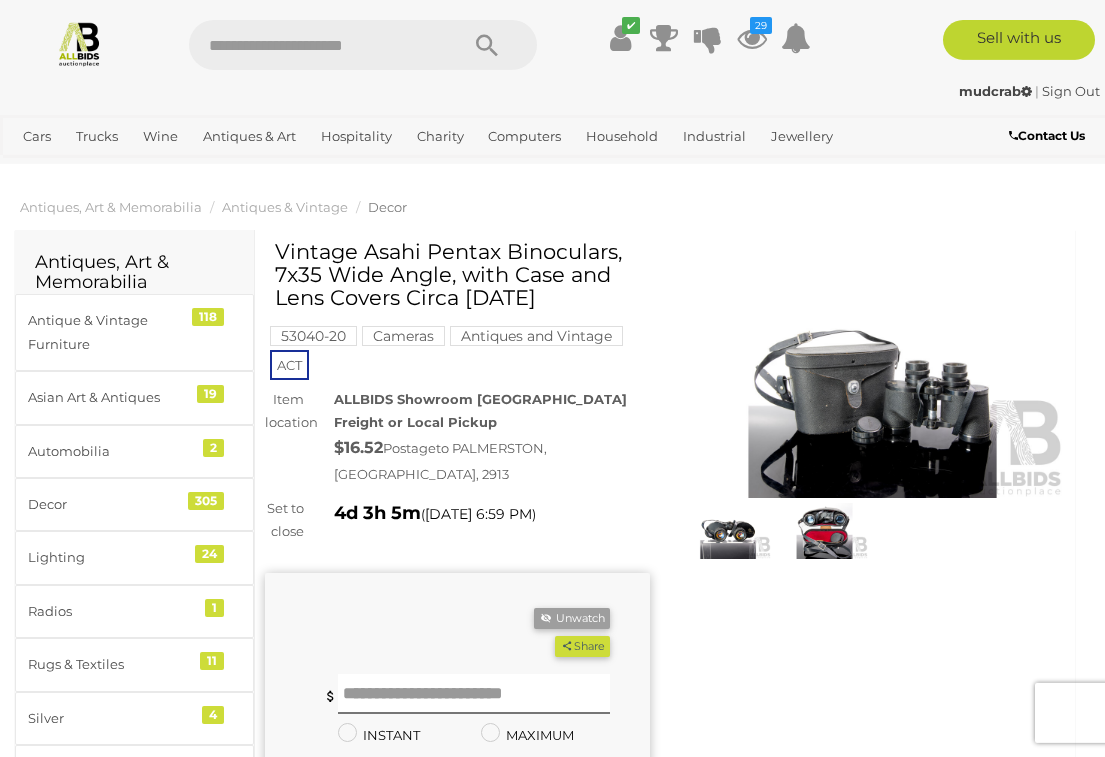 click at bounding box center (824, 531) 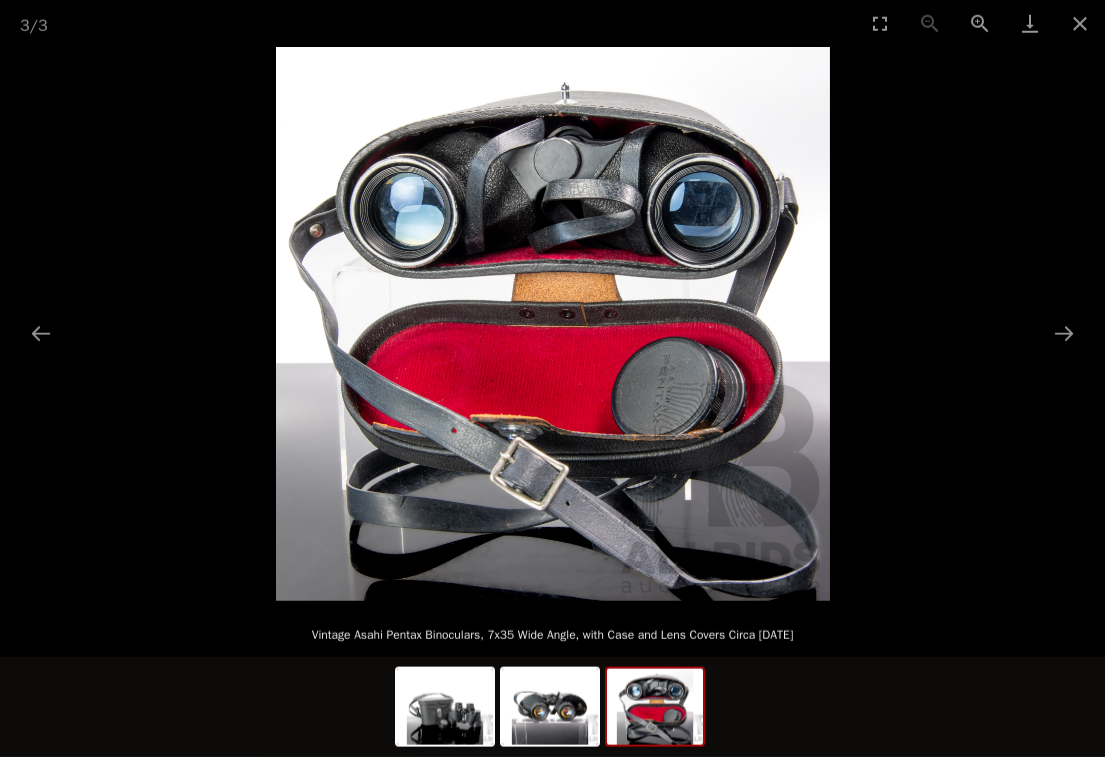 scroll, scrollTop: 379, scrollLeft: 0, axis: vertical 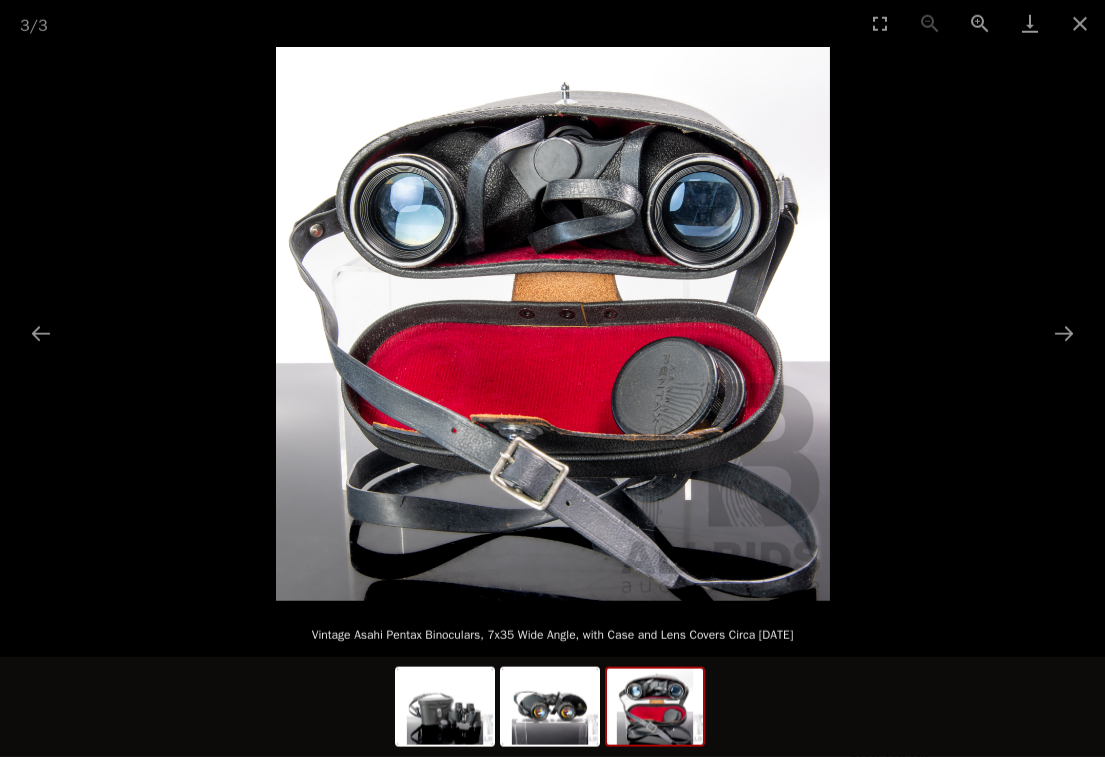 click at bounding box center (655, 707) 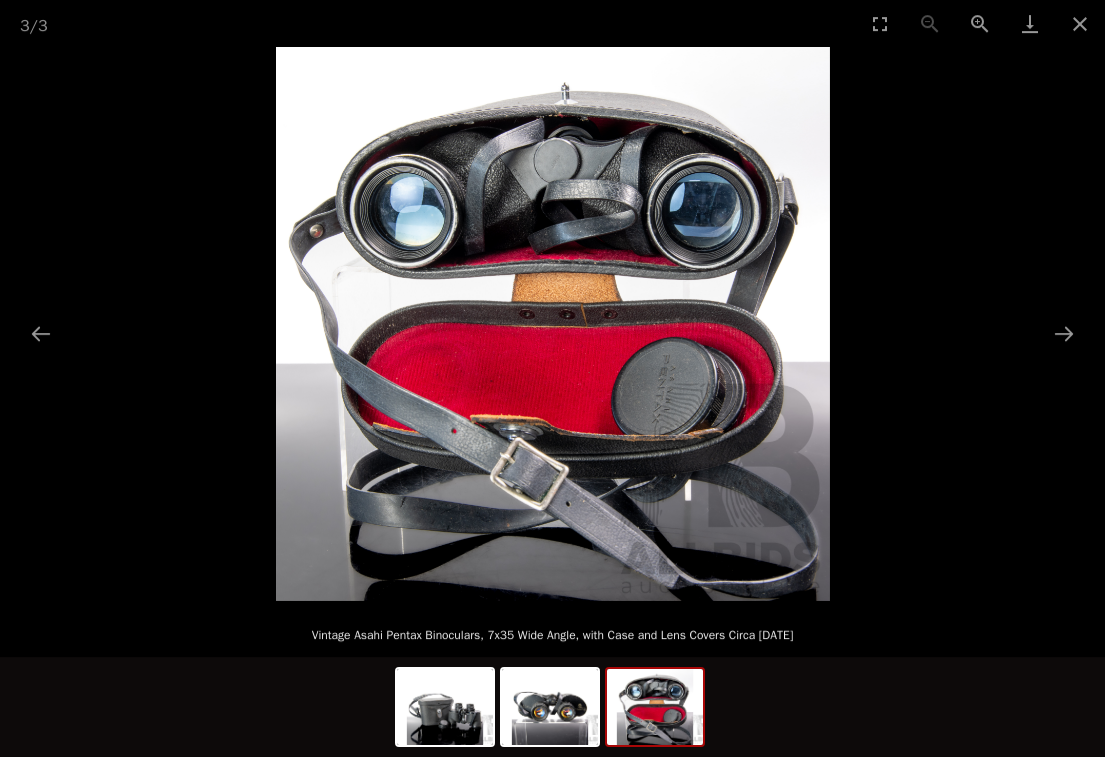 click at bounding box center [550, 707] 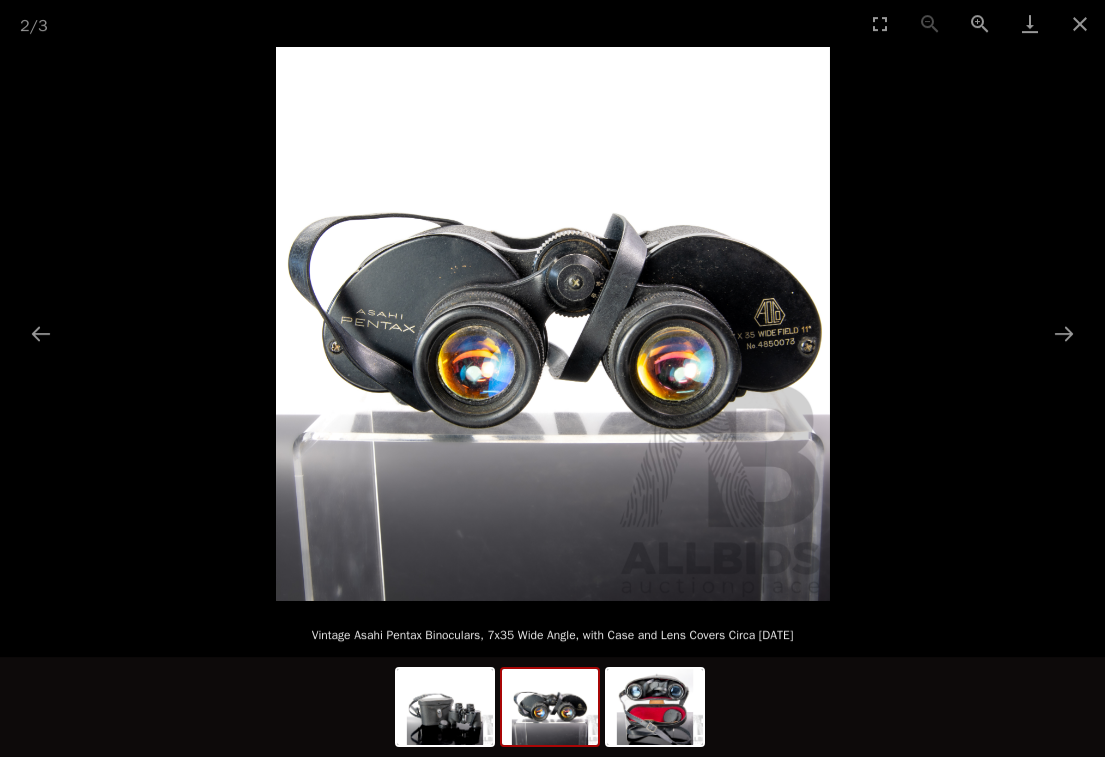 click at bounding box center (445, 707) 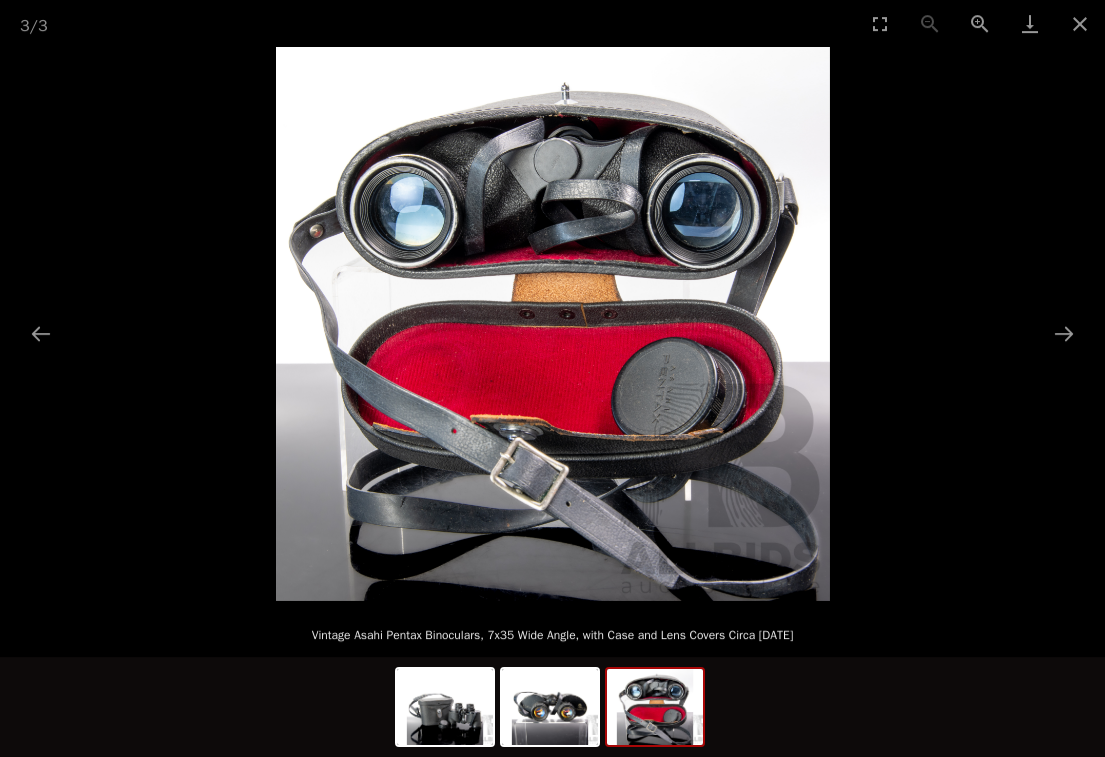 click at bounding box center (655, 707) 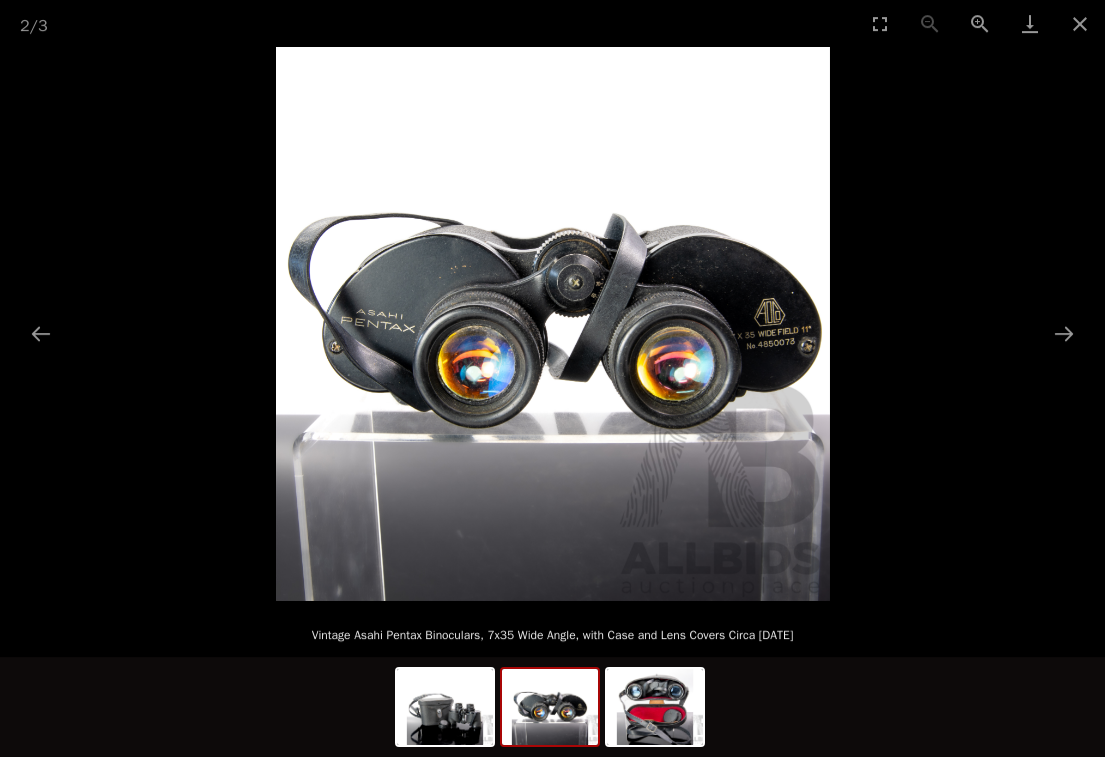 click at bounding box center [1080, 23] 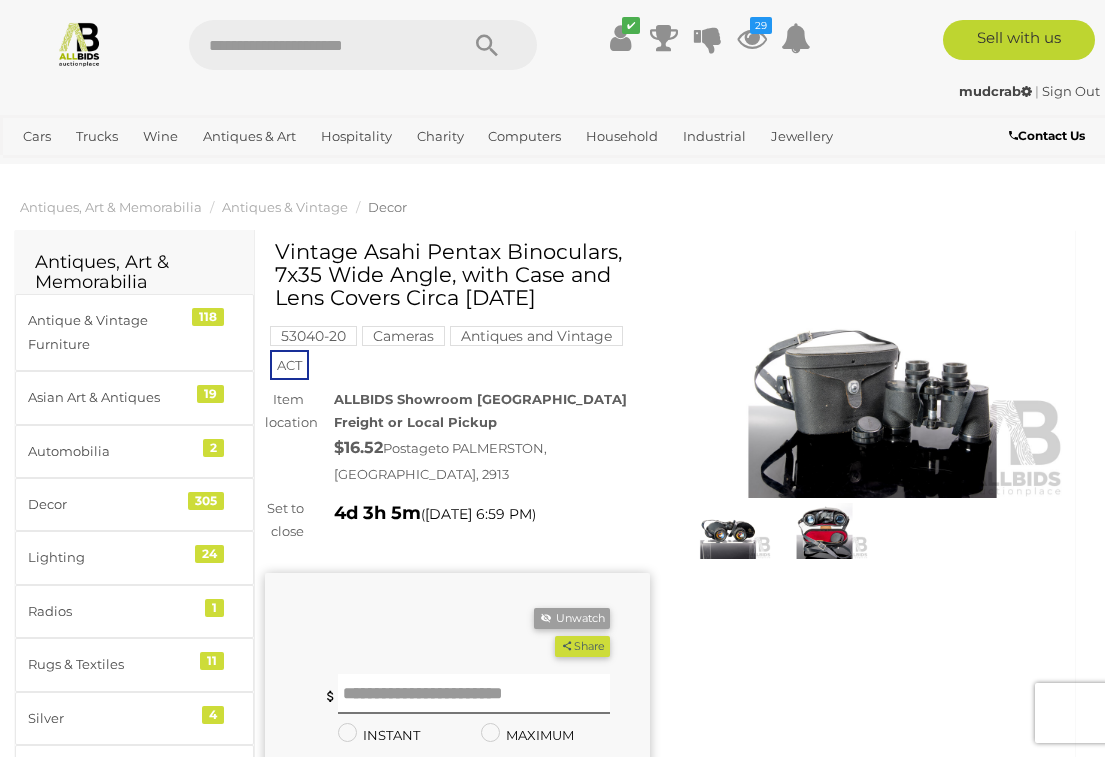 scroll, scrollTop: 30, scrollLeft: 0, axis: vertical 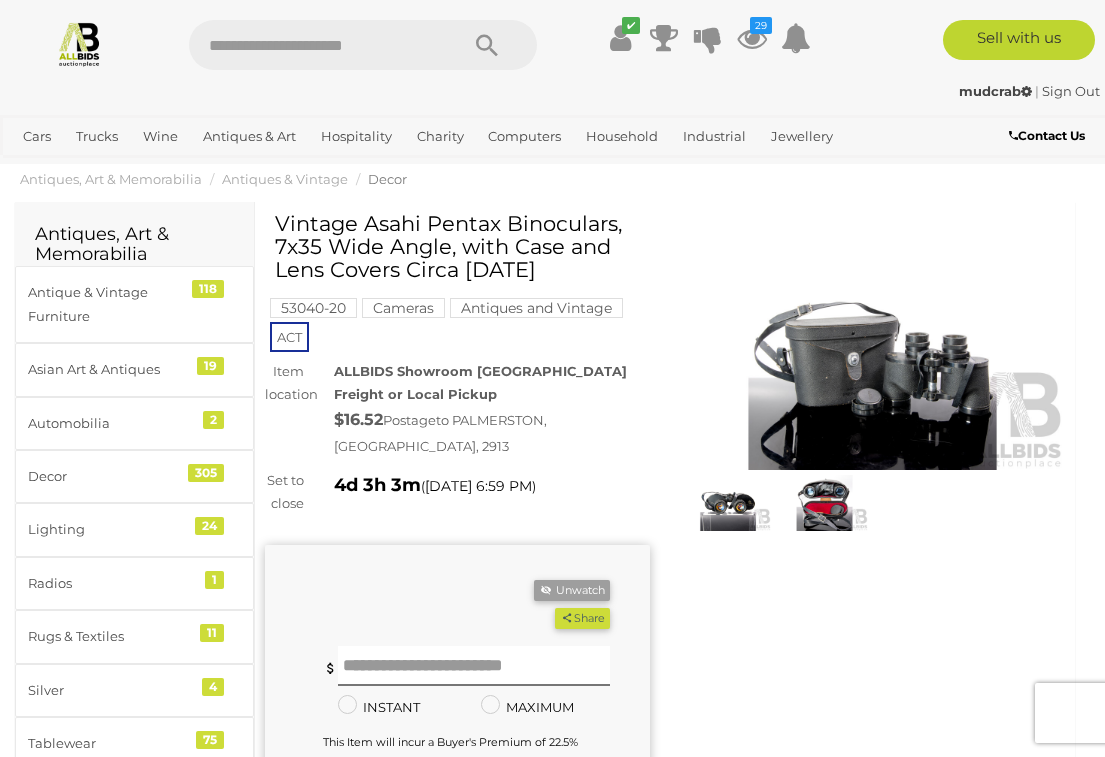 click at bounding box center (872, 346) 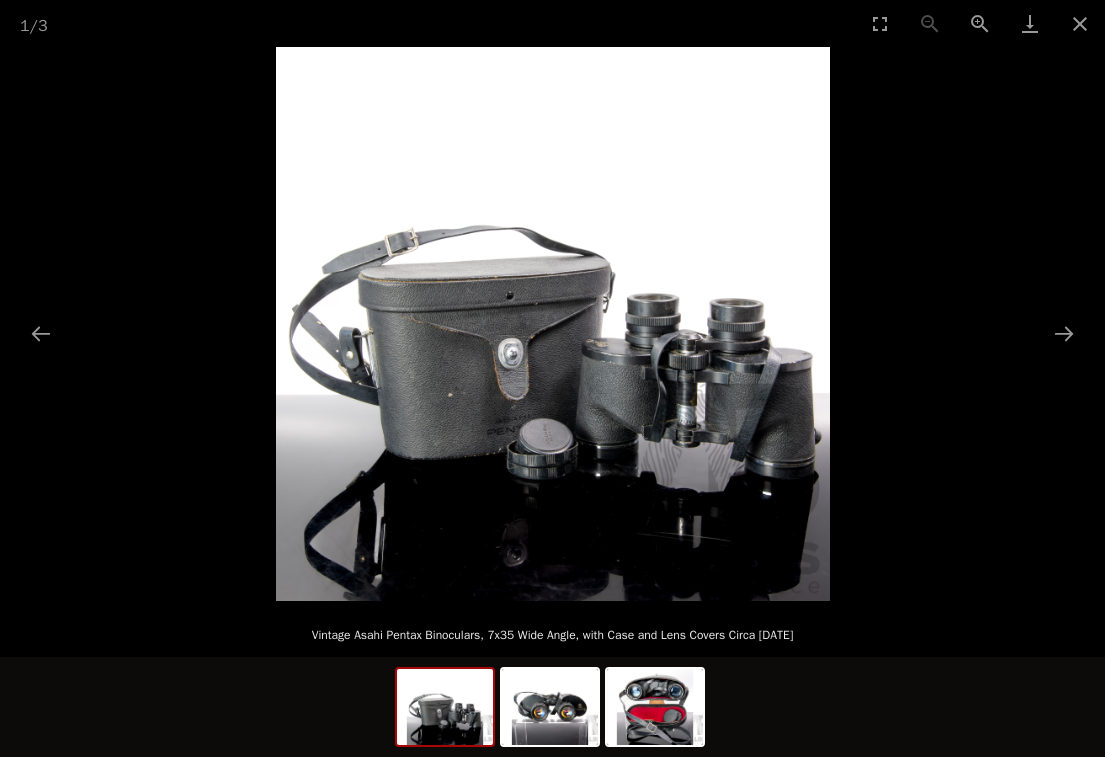 click at bounding box center [550, 707] 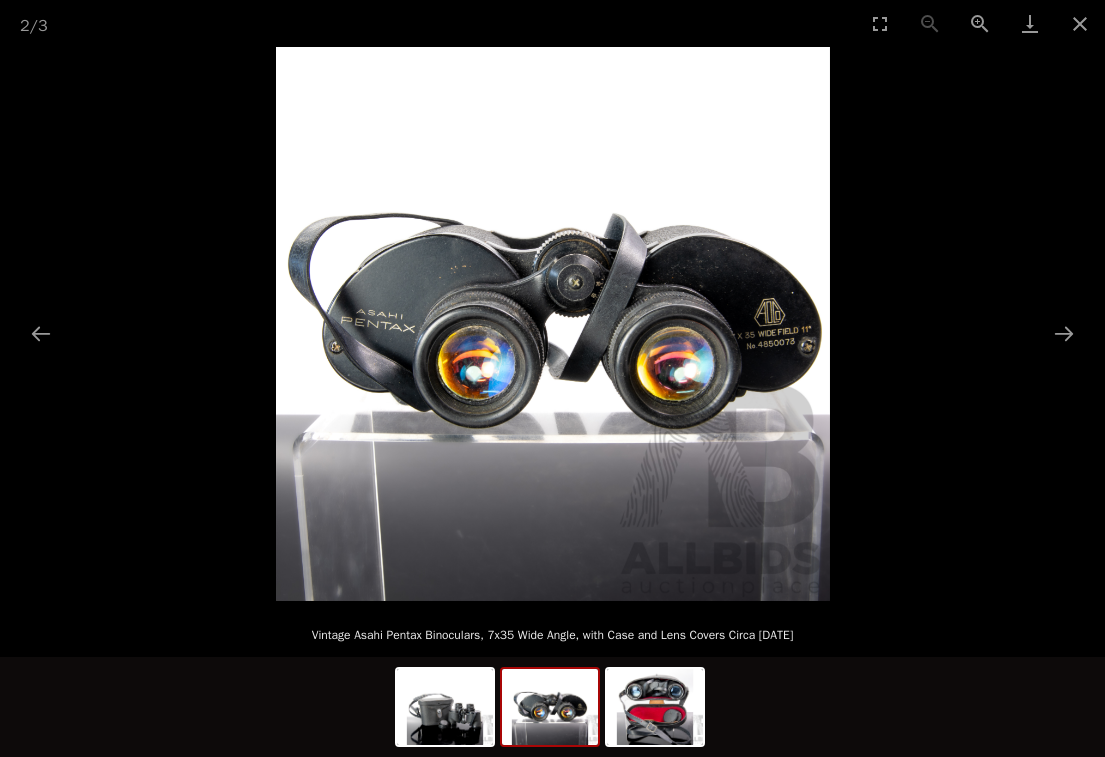 click at bounding box center [655, 707] 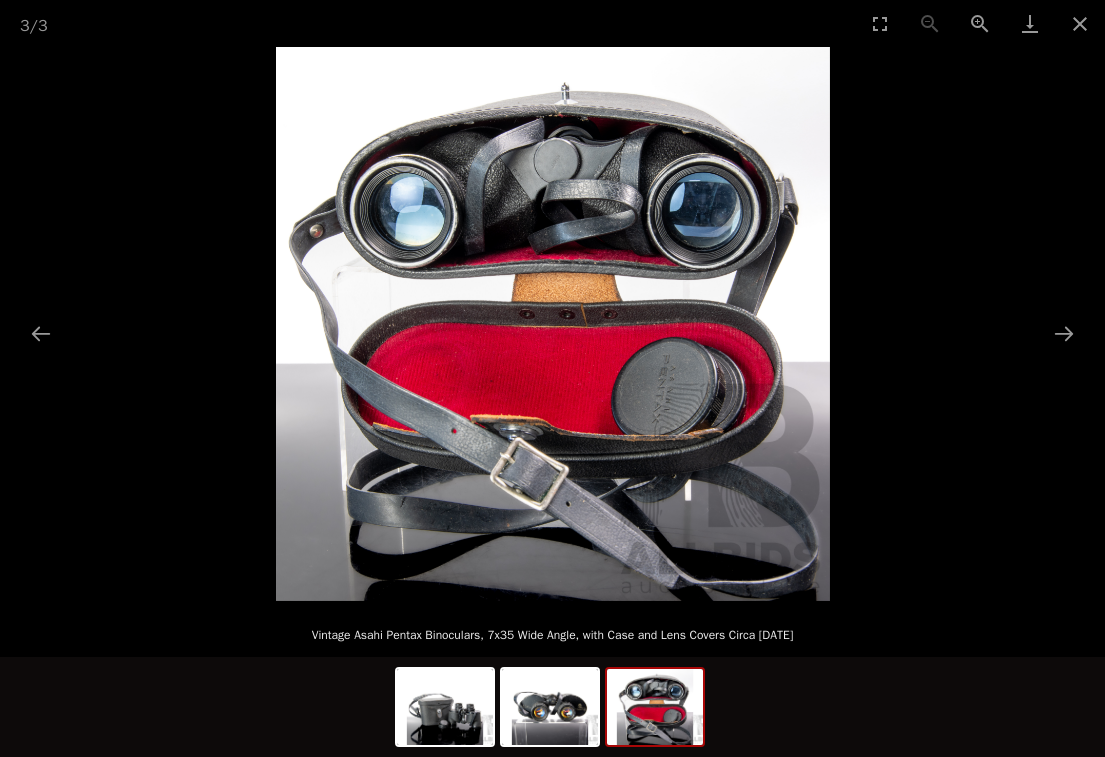 click at bounding box center (1080, 23) 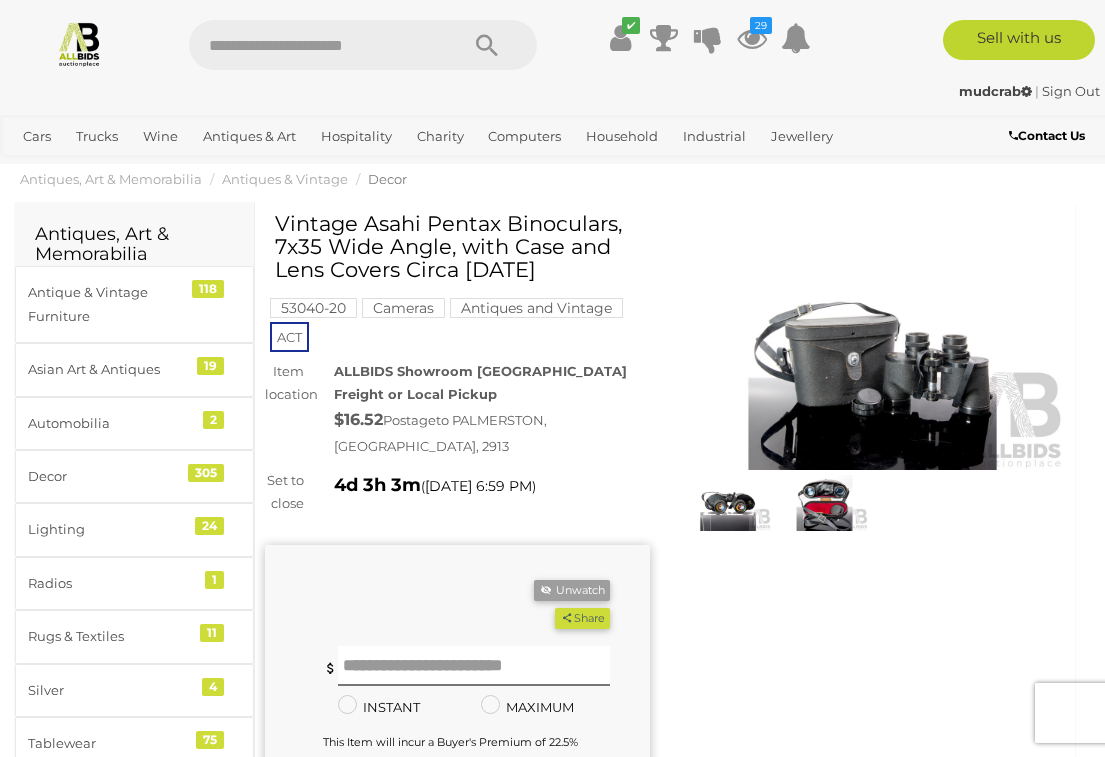 click at bounding box center [752, 38] 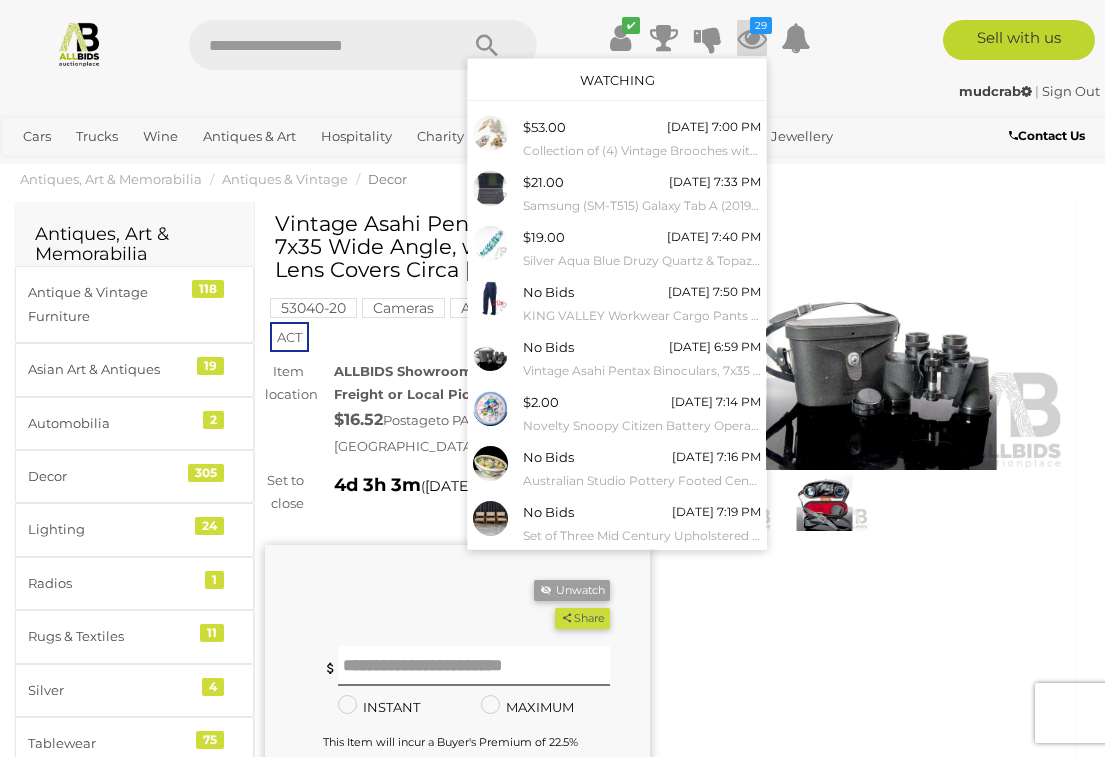 click at bounding box center [490, 518] 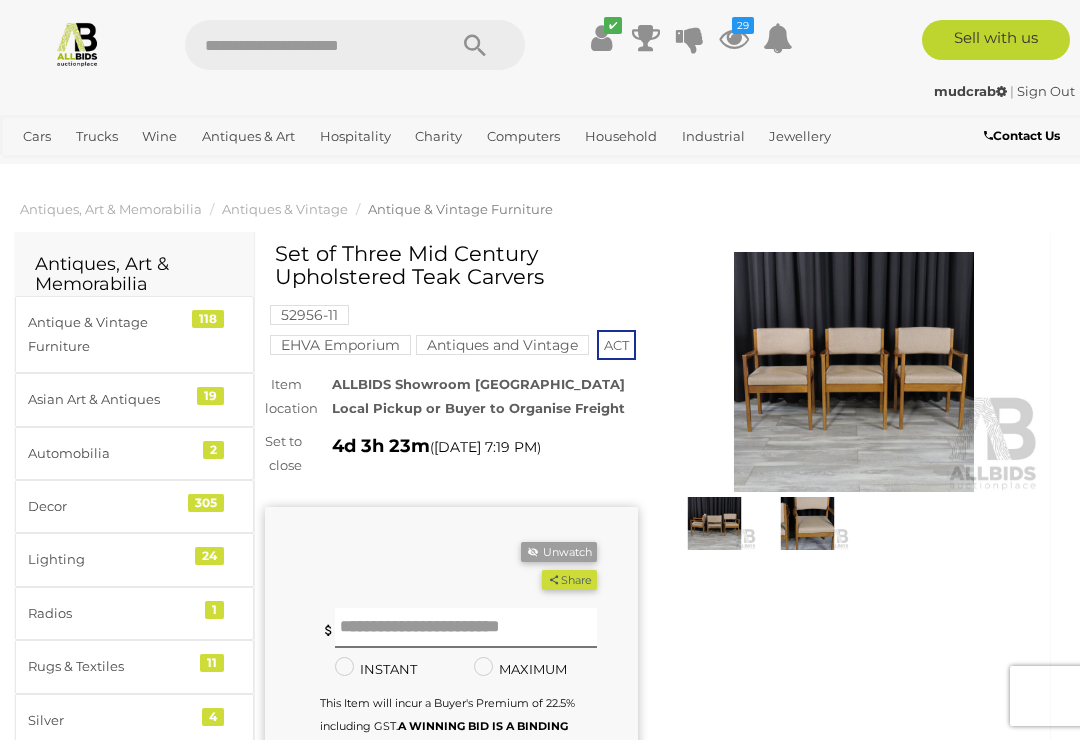 scroll, scrollTop: 0, scrollLeft: 0, axis: both 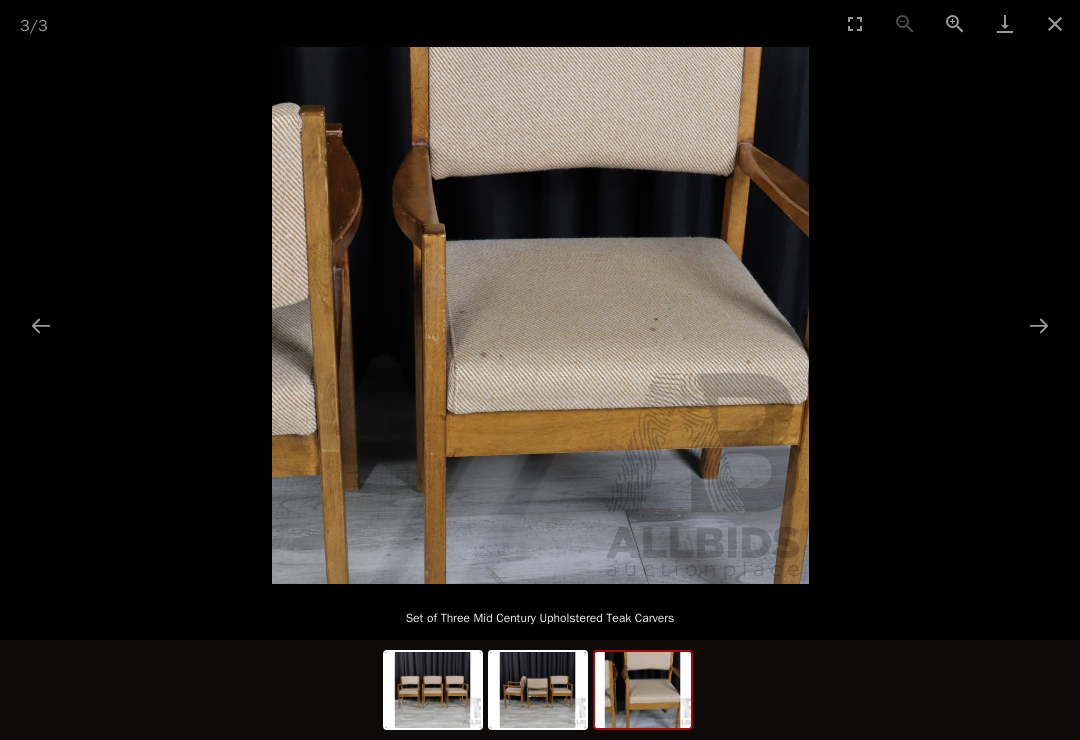 click at bounding box center [1039, 325] 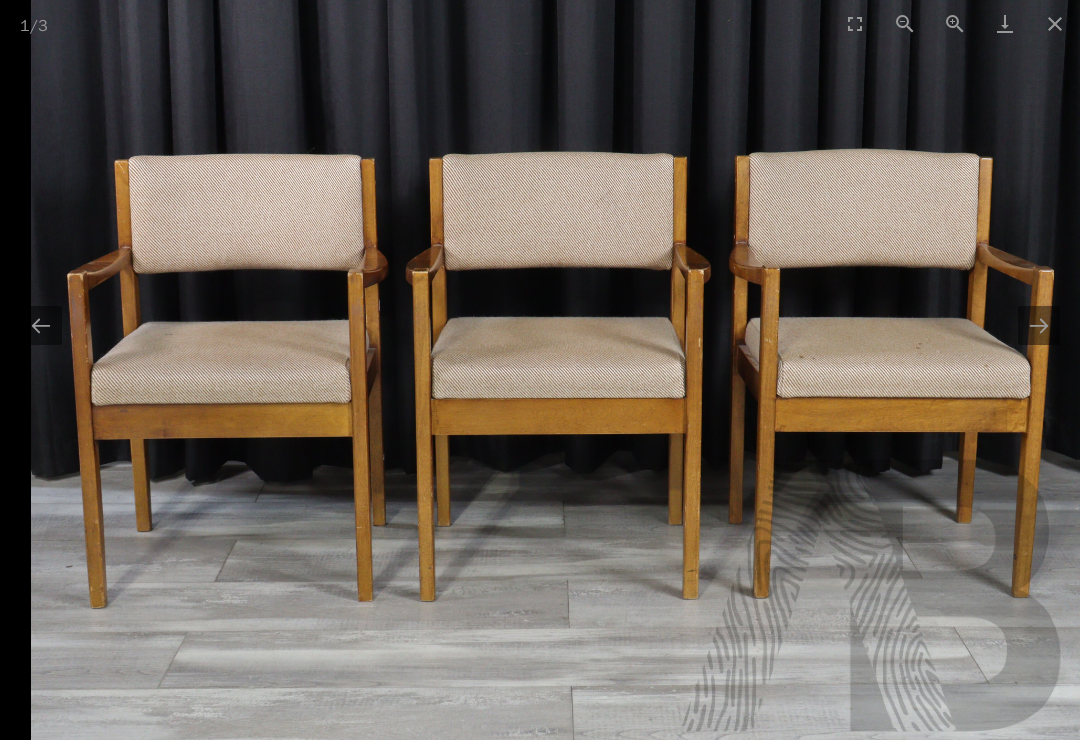 click at bounding box center (1055, 23) 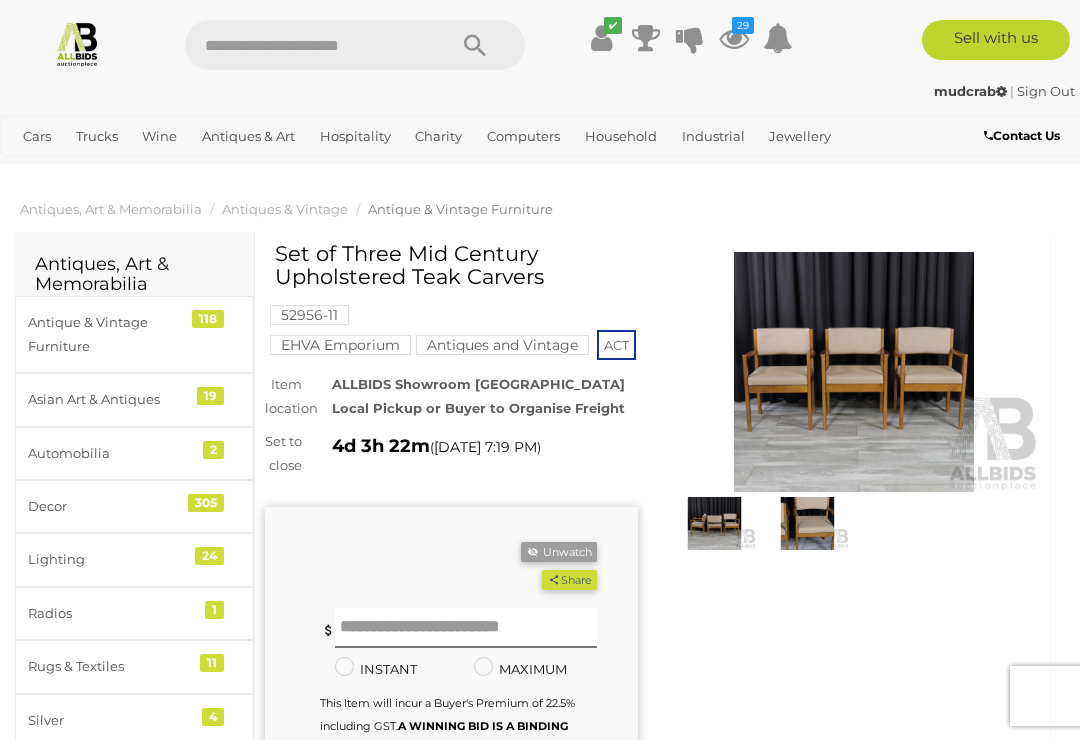 click on "Unwatch" at bounding box center [559, 552] 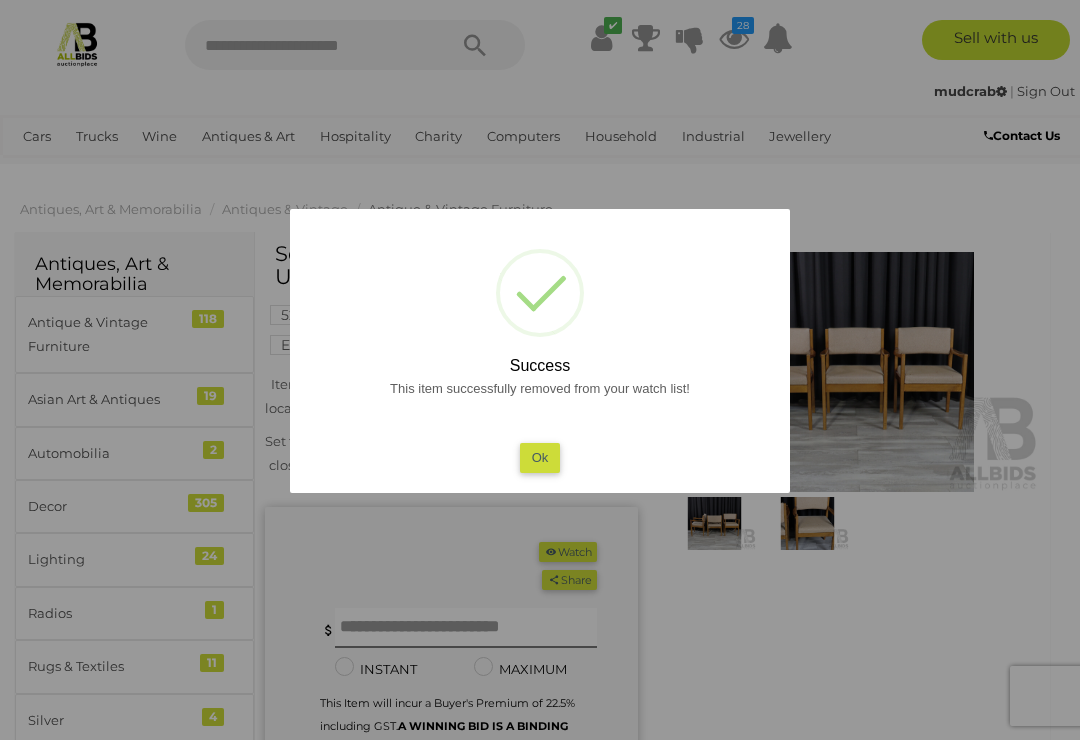 click on "Ok" at bounding box center (540, 457) 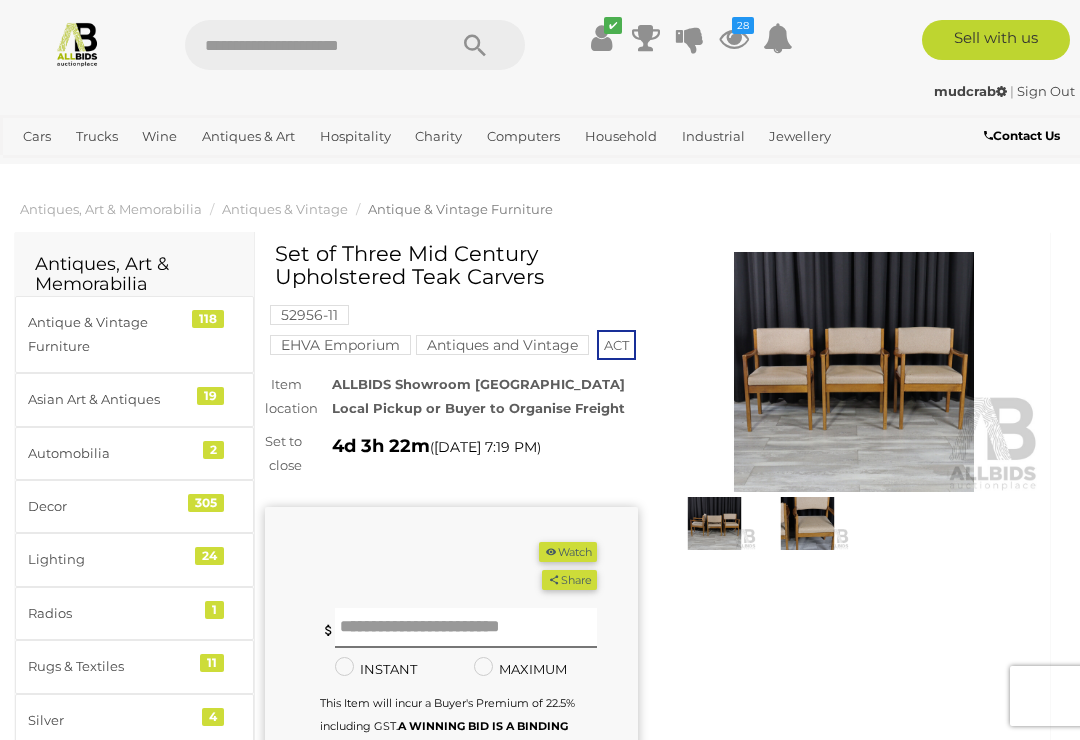 click on "28" at bounding box center [743, 25] 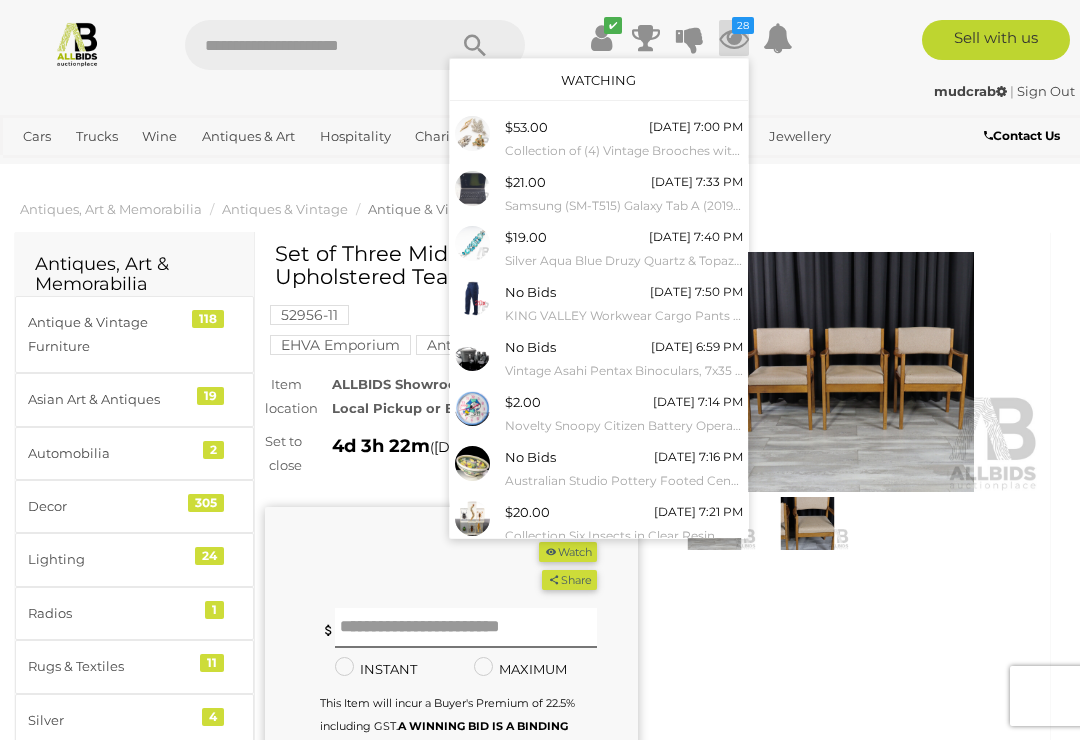 scroll, scrollTop: 0, scrollLeft: 0, axis: both 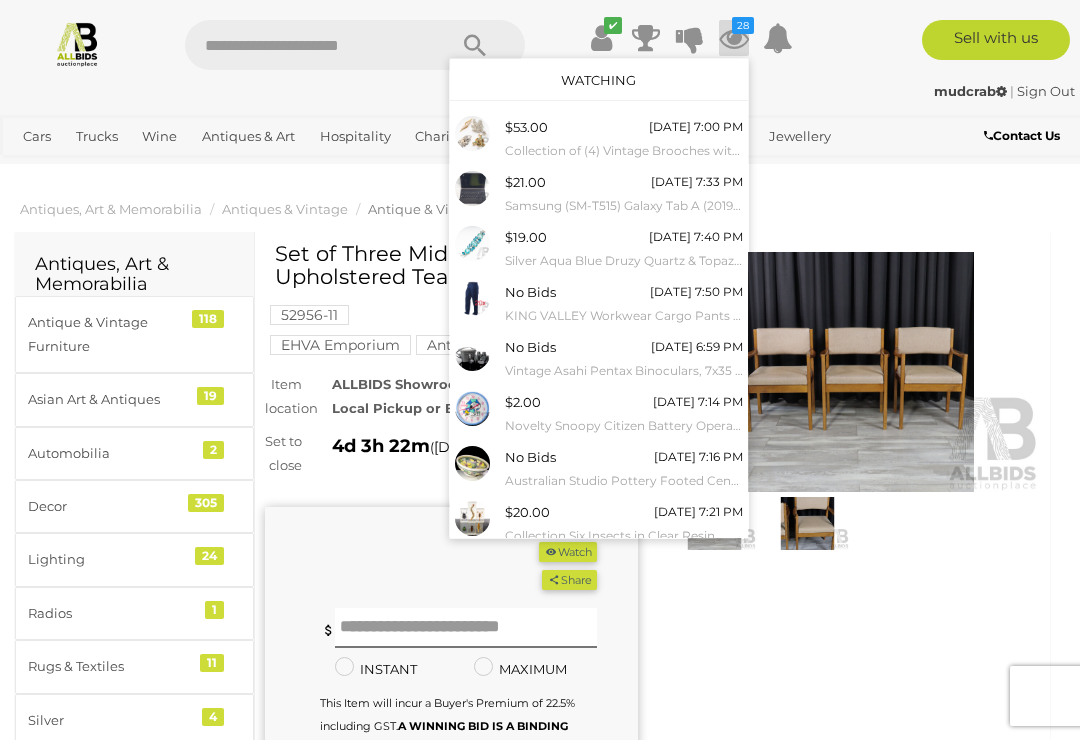 click on "$53.00" at bounding box center [526, 127] 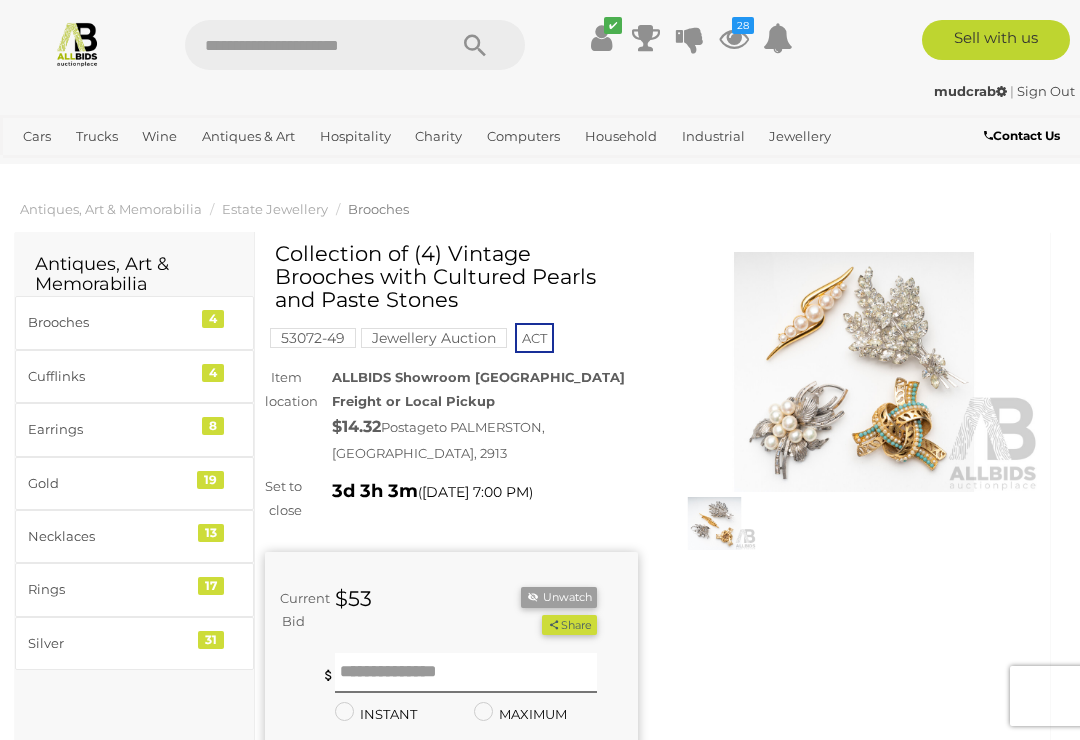 scroll, scrollTop: 0, scrollLeft: 0, axis: both 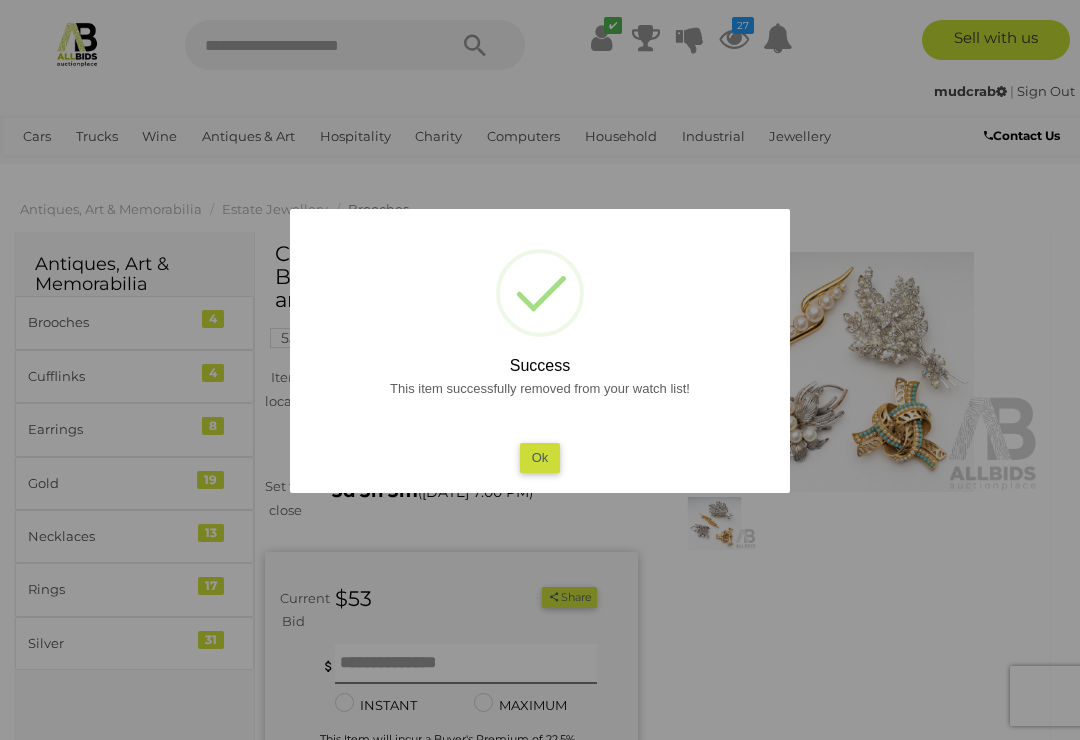 click on "Ok" at bounding box center [540, 457] 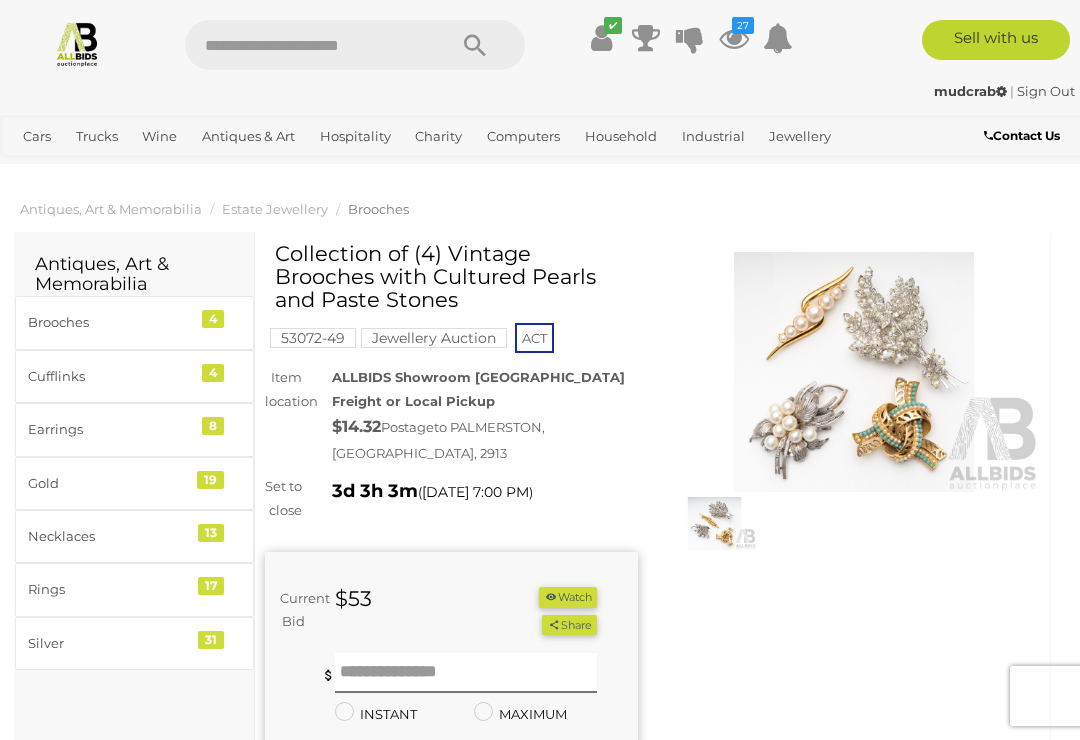 click on "27" at bounding box center (743, 25) 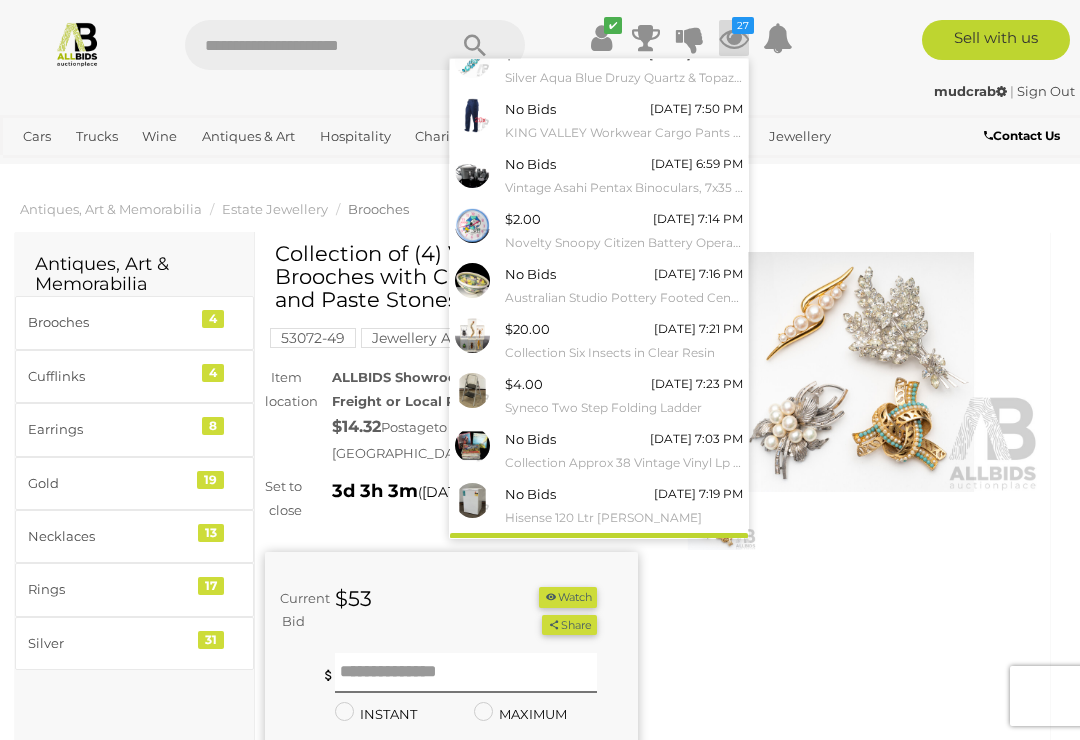 scroll, scrollTop: 127, scrollLeft: 0, axis: vertical 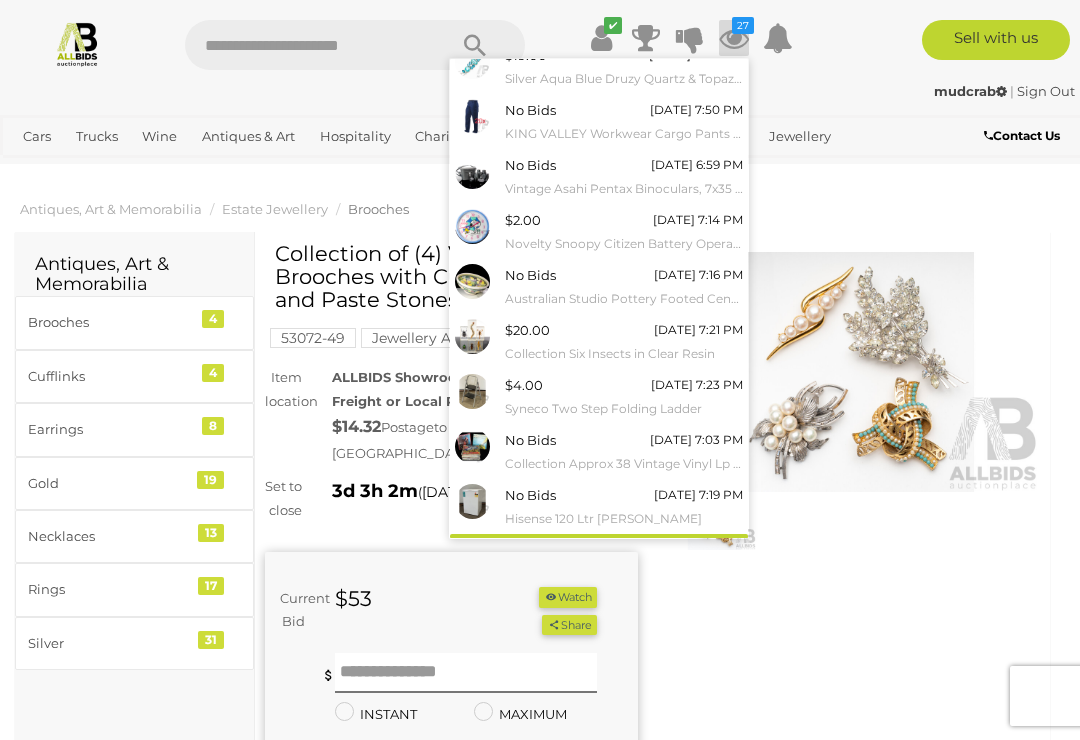 click at bounding box center (472, 446) 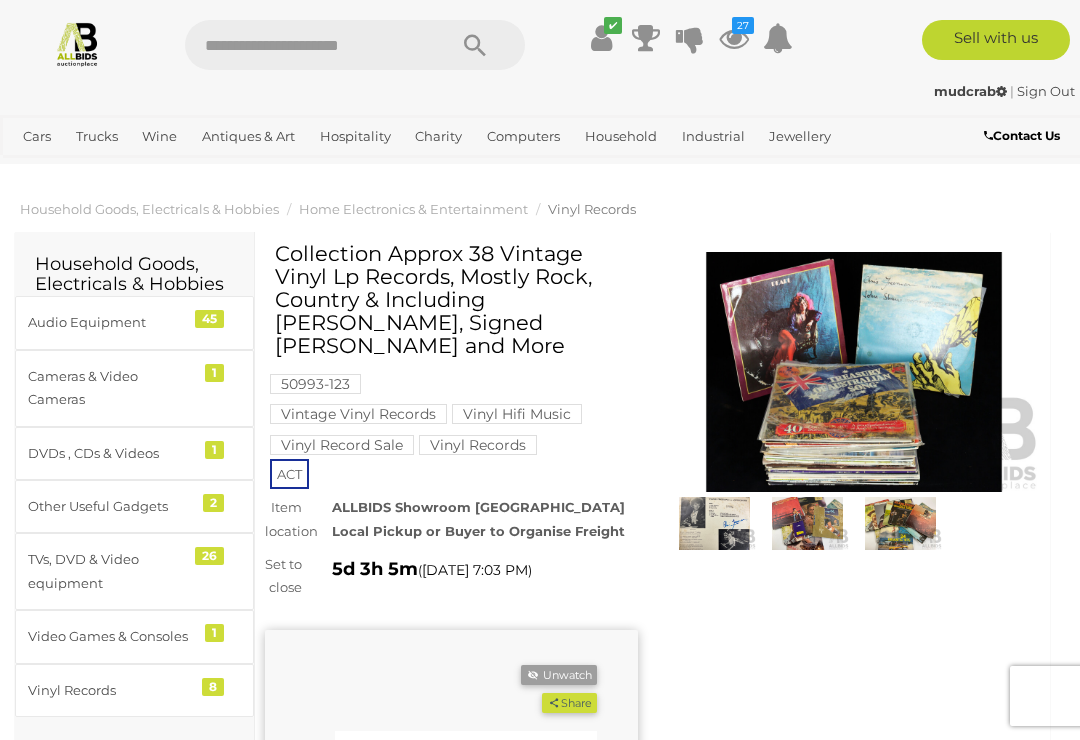 scroll, scrollTop: 0, scrollLeft: 0, axis: both 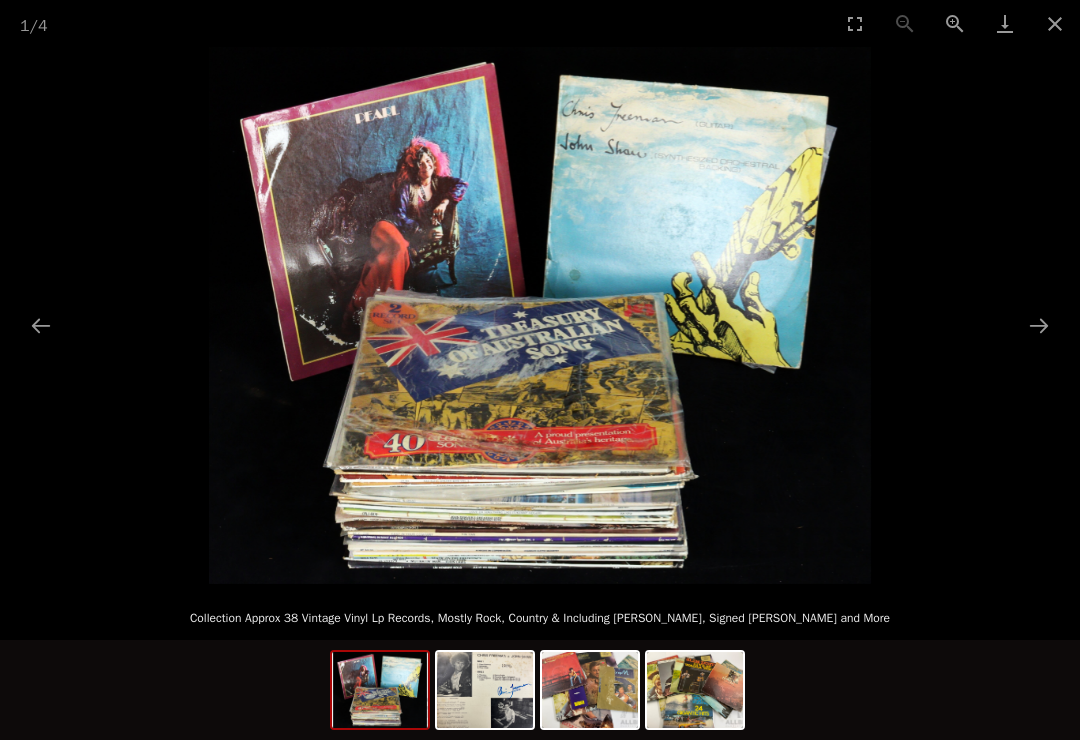click at bounding box center [1039, 325] 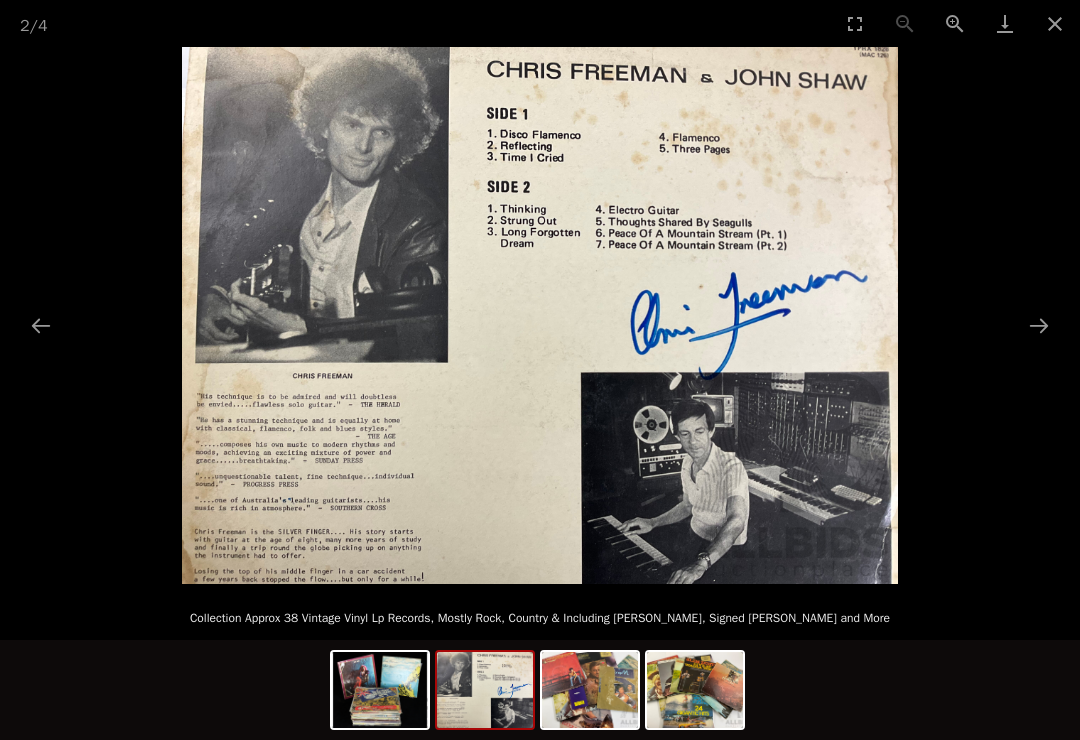 click at bounding box center (1039, 325) 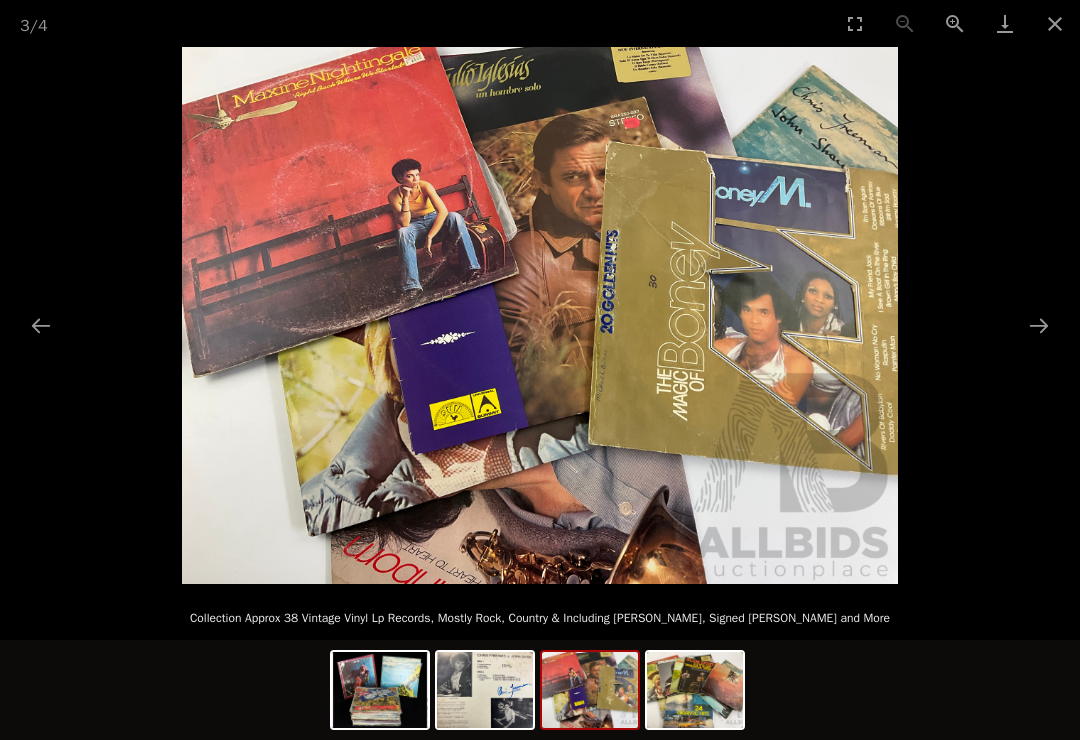 click at bounding box center (1039, 325) 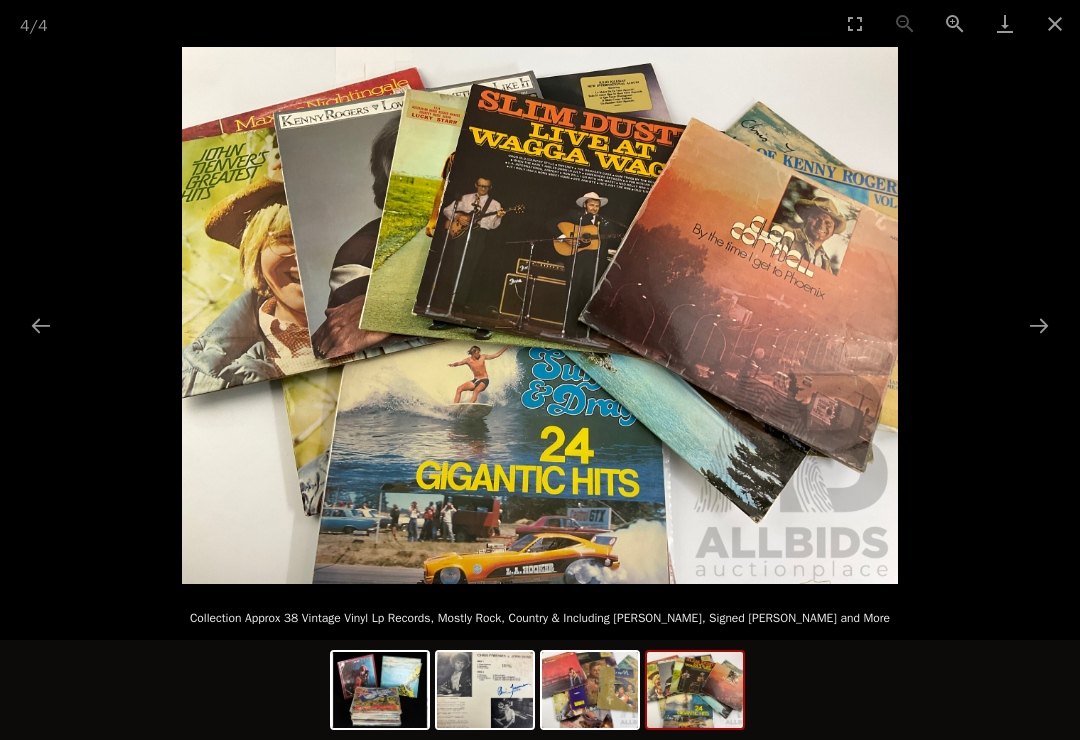 click at bounding box center [1039, 325] 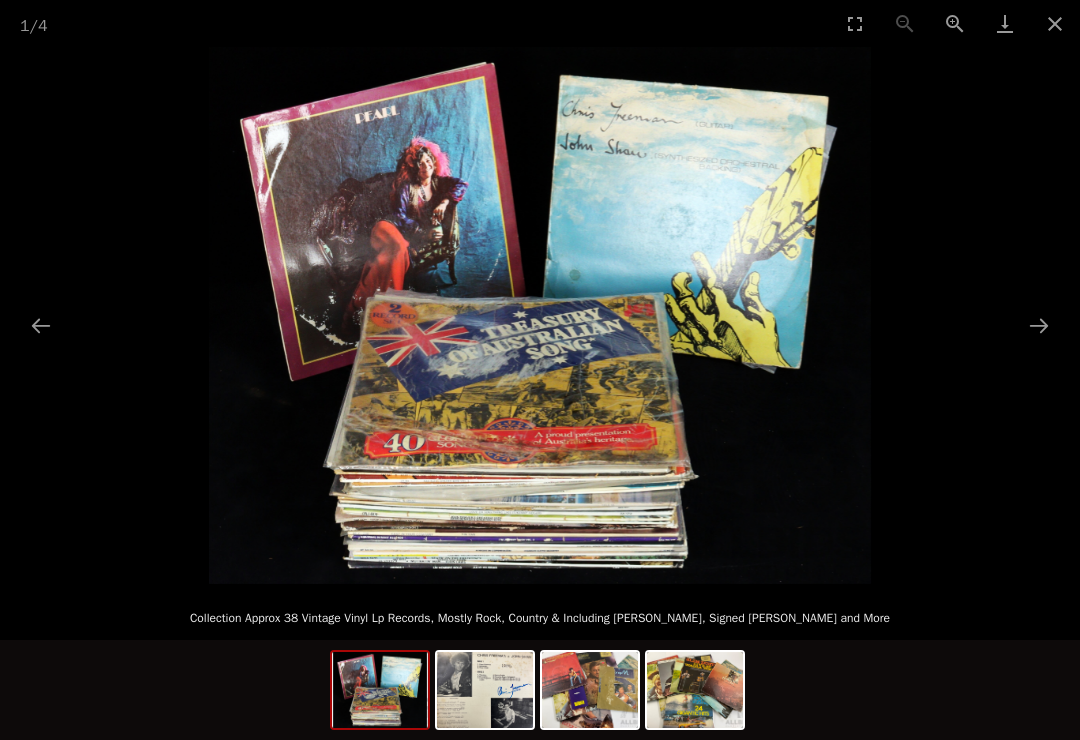 click at bounding box center [540, 315] 